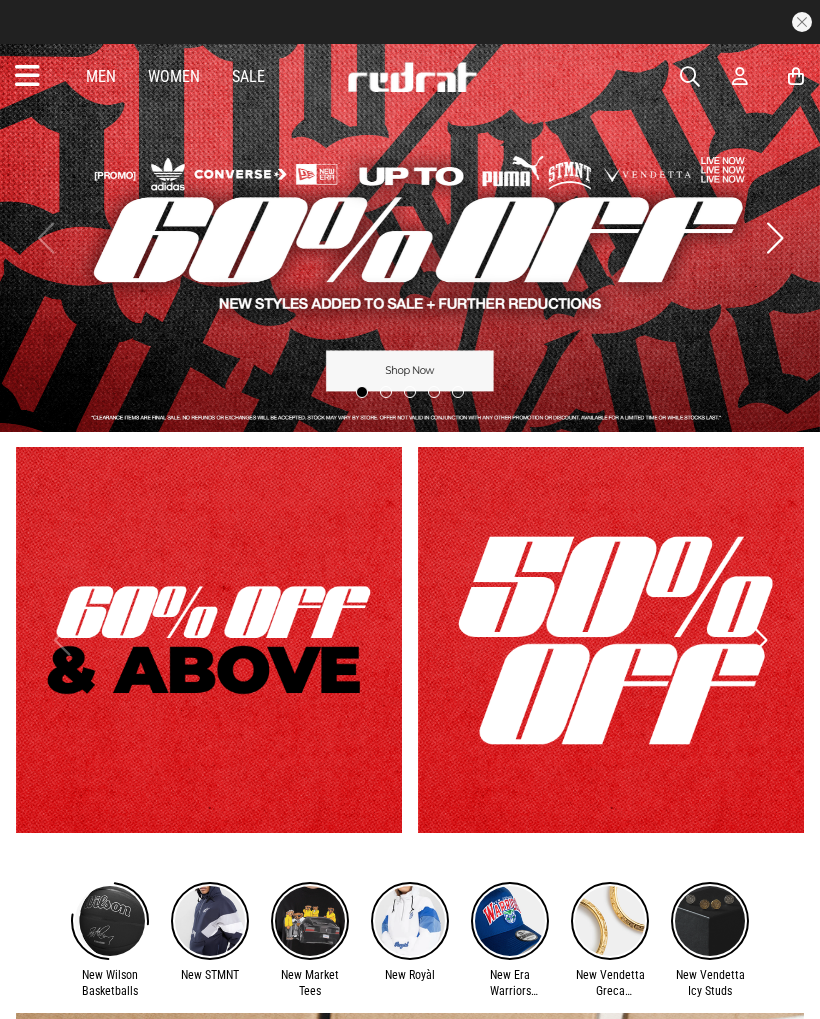scroll, scrollTop: 0, scrollLeft: 0, axis: both 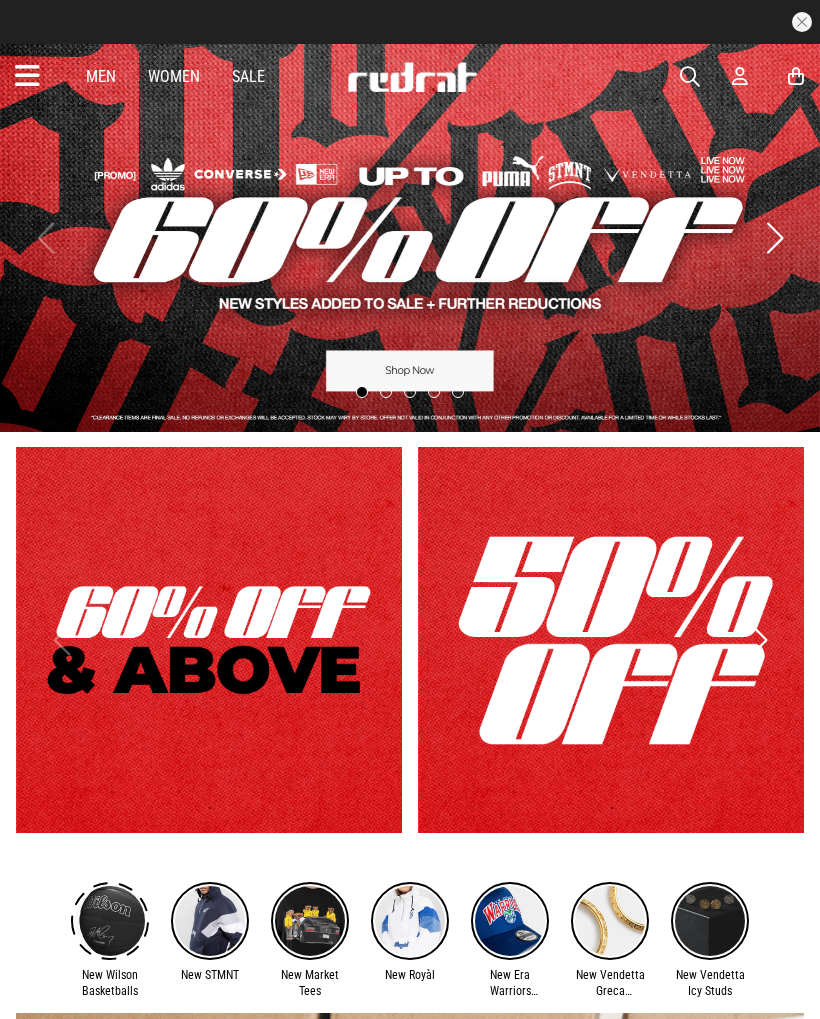 click at bounding box center [27, 76] 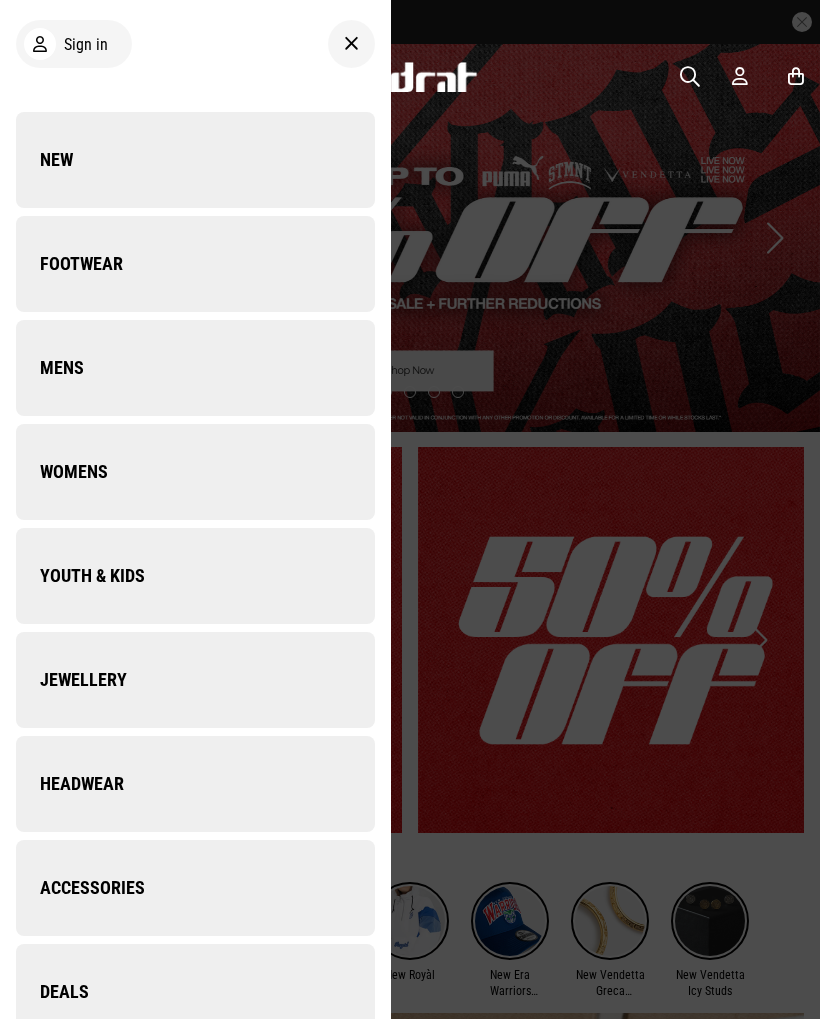 scroll, scrollTop: 0, scrollLeft: 0, axis: both 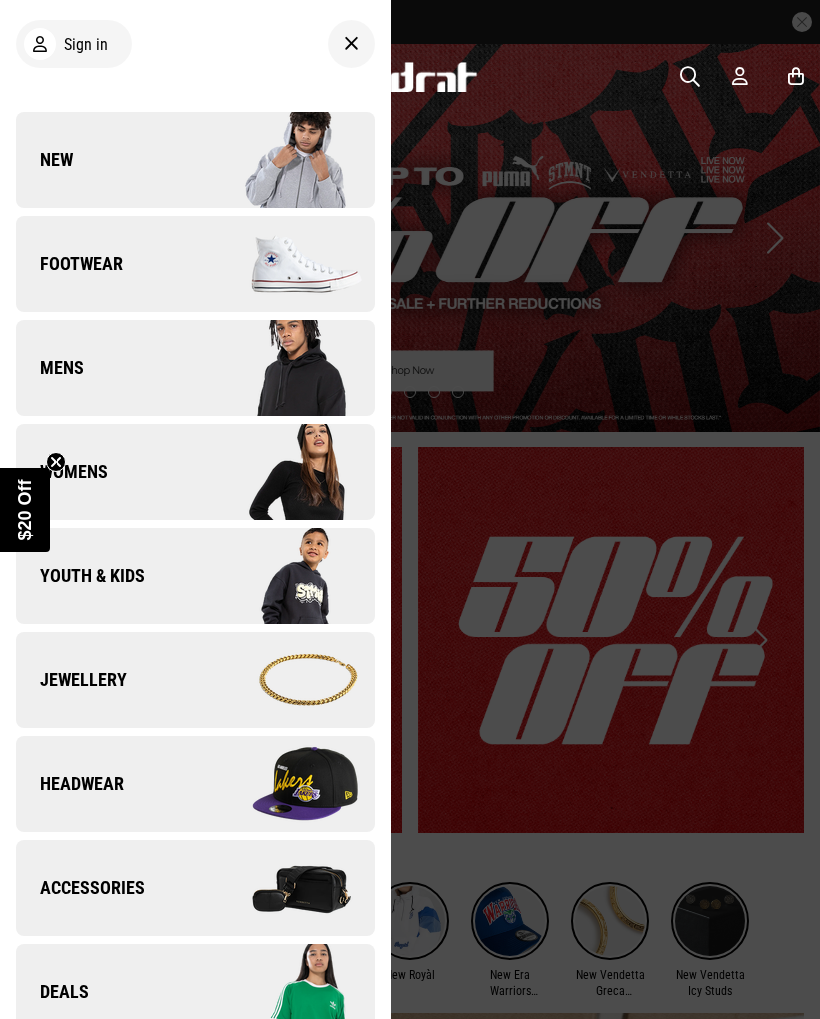 click at bounding box center (284, 784) 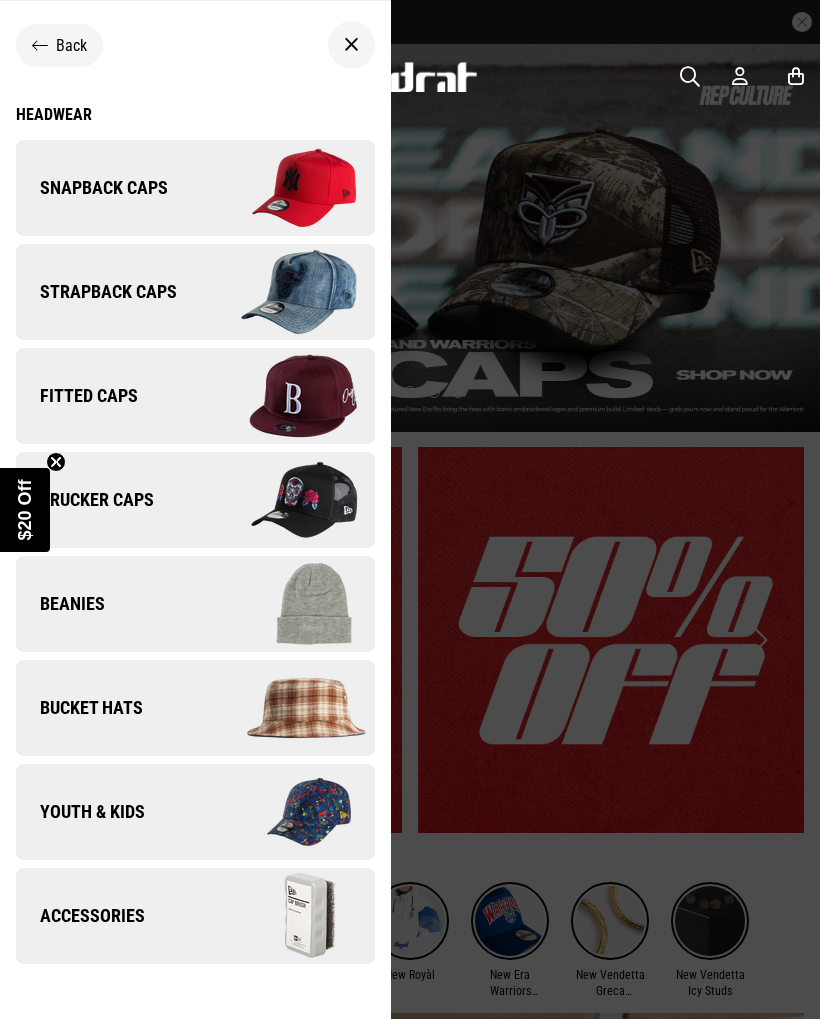 click at bounding box center (284, 188) 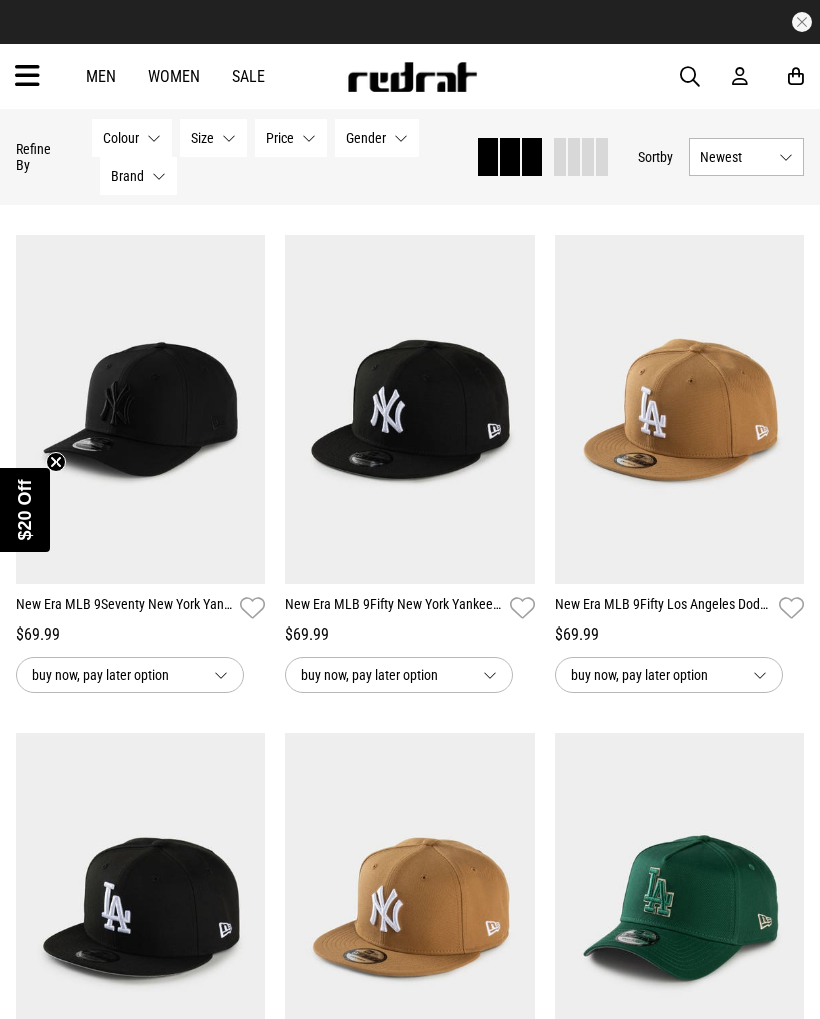 scroll, scrollTop: 2132, scrollLeft: 0, axis: vertical 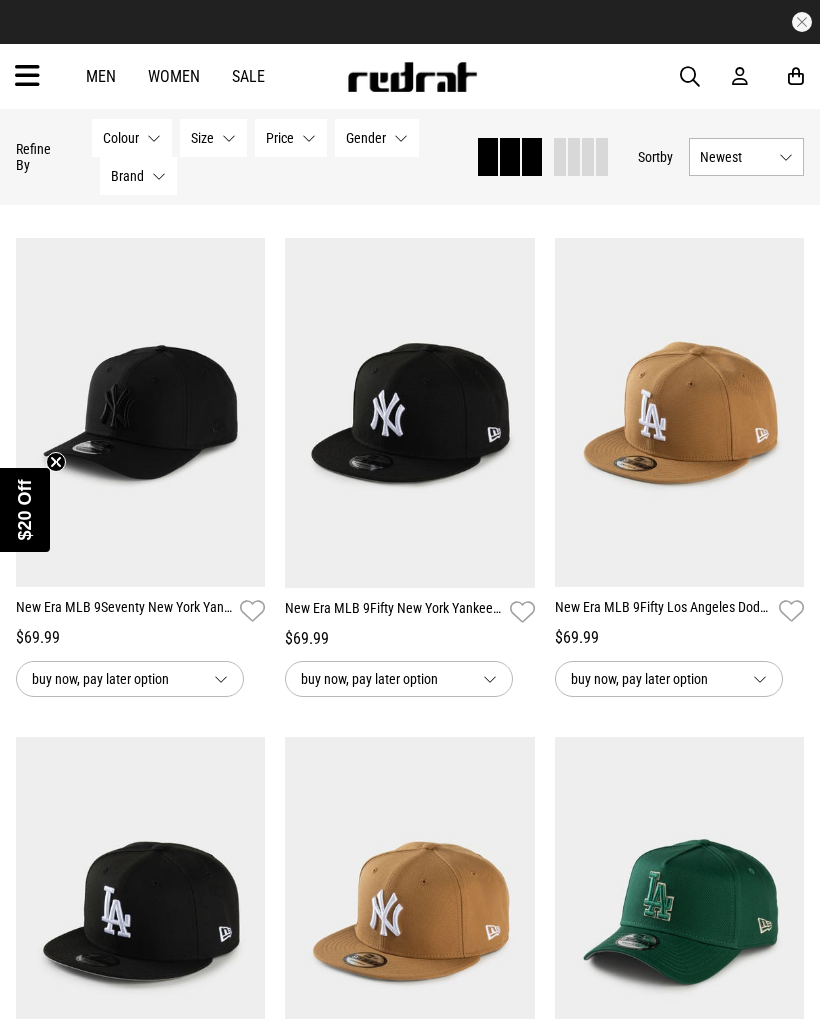 click on "New Era MLB 9Fifty New York Yankees World Series Snapback Cap" at bounding box center [393, 612] 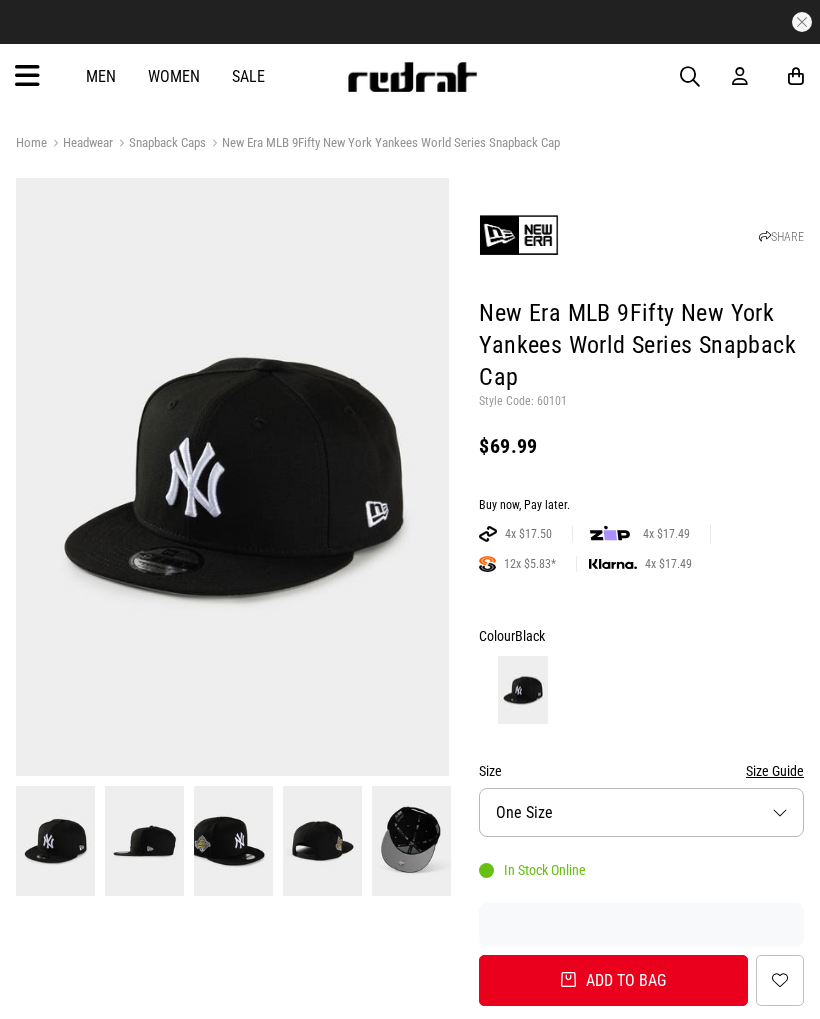 scroll, scrollTop: 0, scrollLeft: 0, axis: both 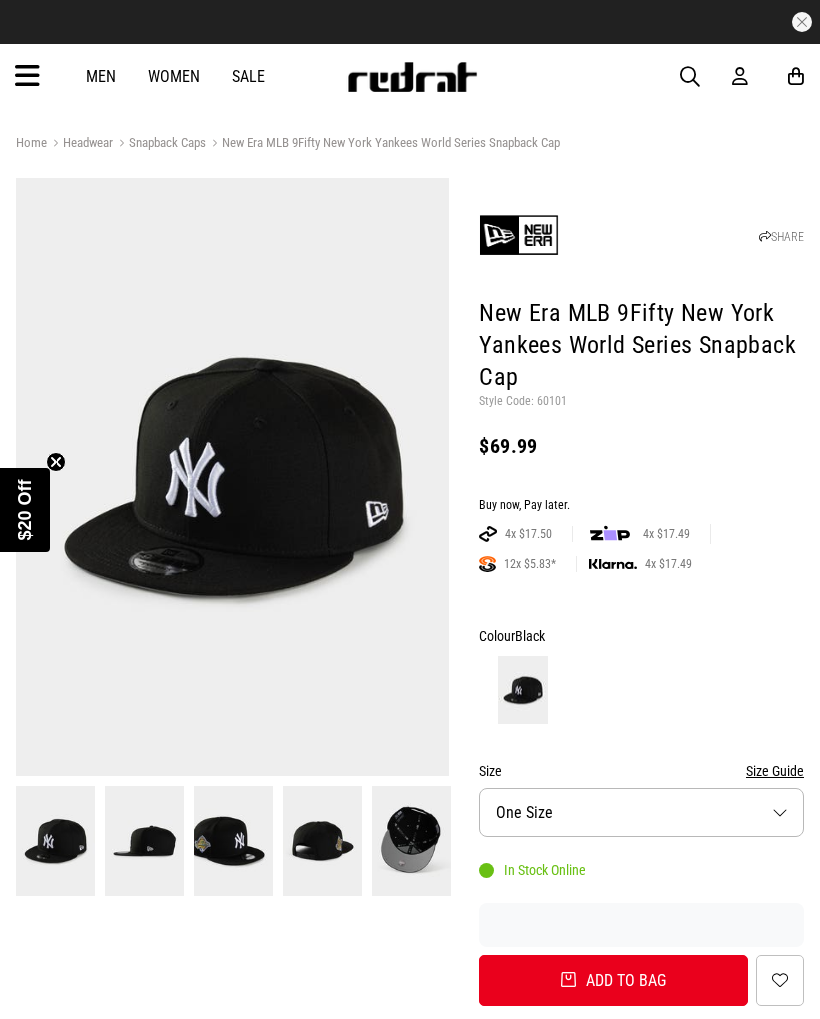 click at bounding box center [233, 840] 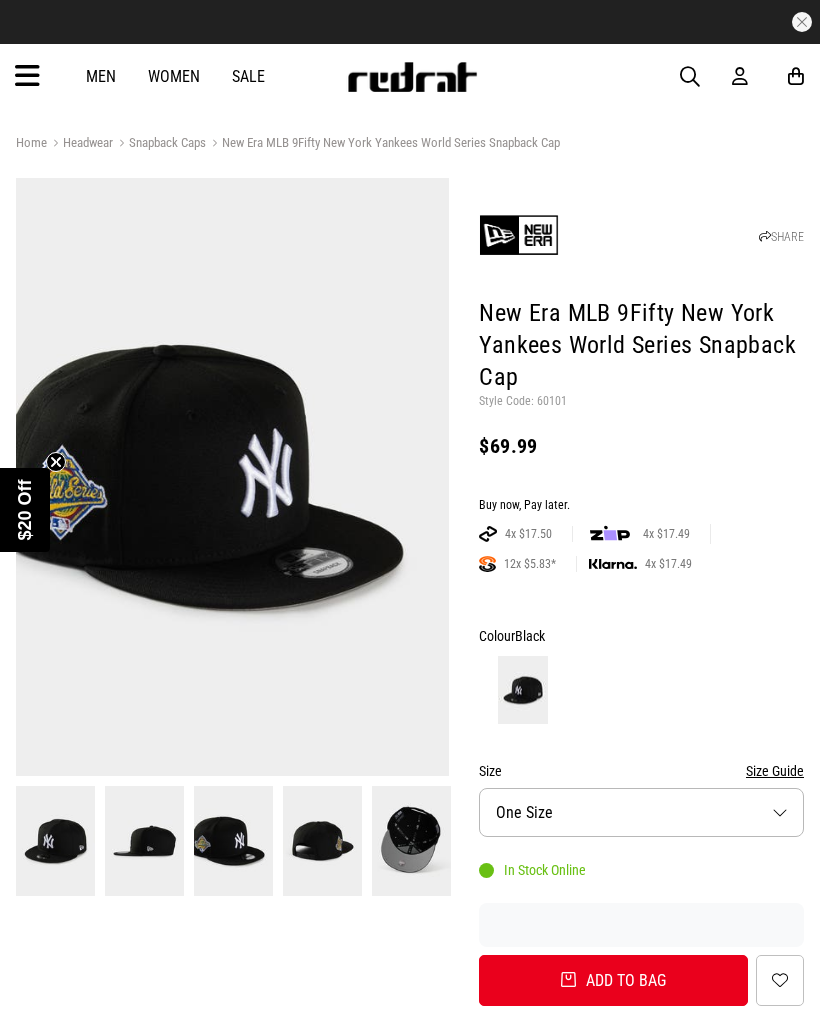 scroll, scrollTop: 0, scrollLeft: 0, axis: both 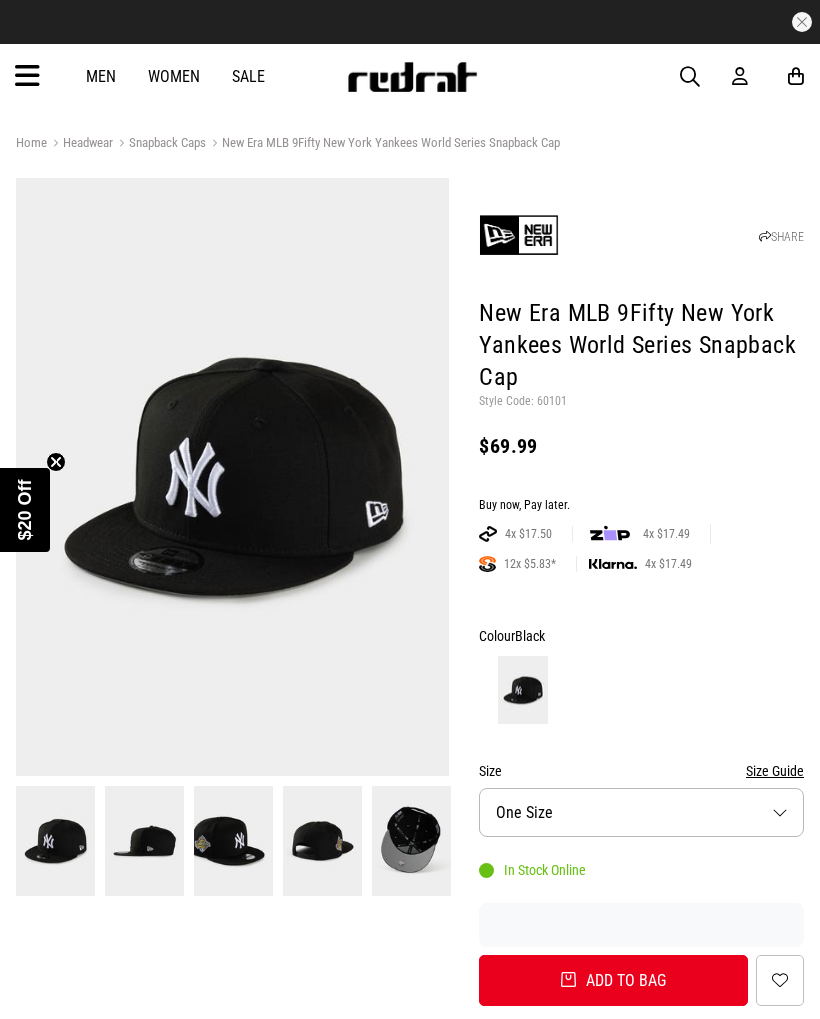 click at bounding box center [233, 477] 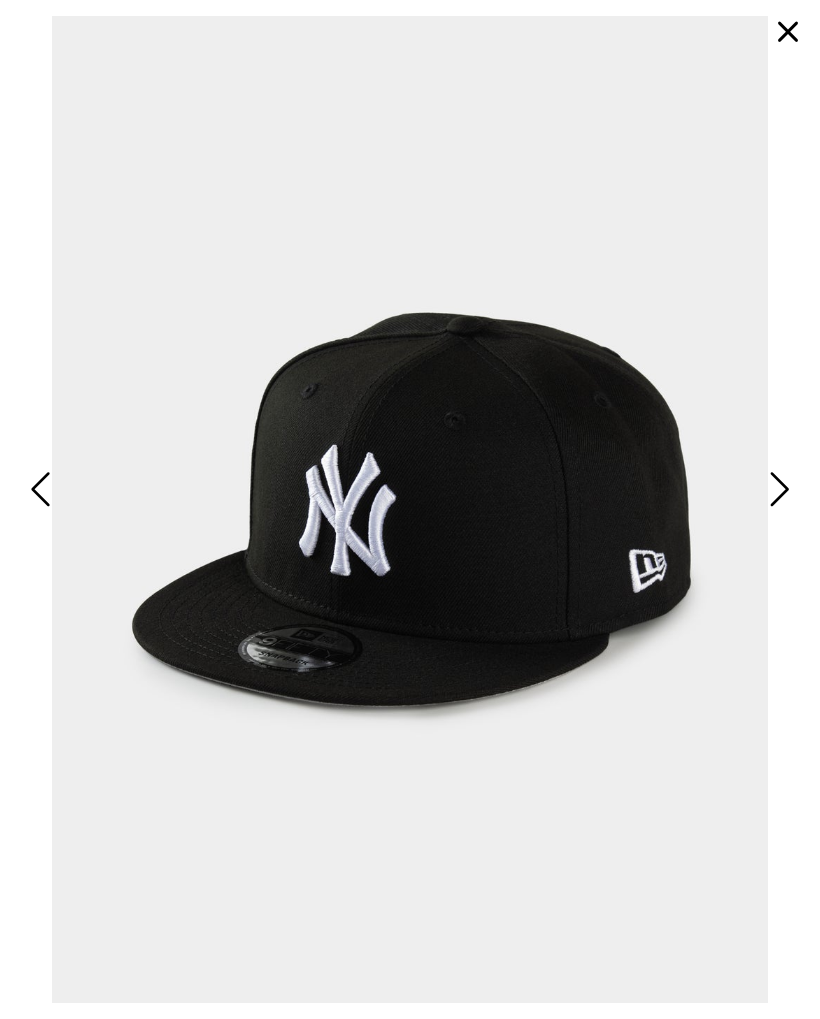 click at bounding box center [777, 489] 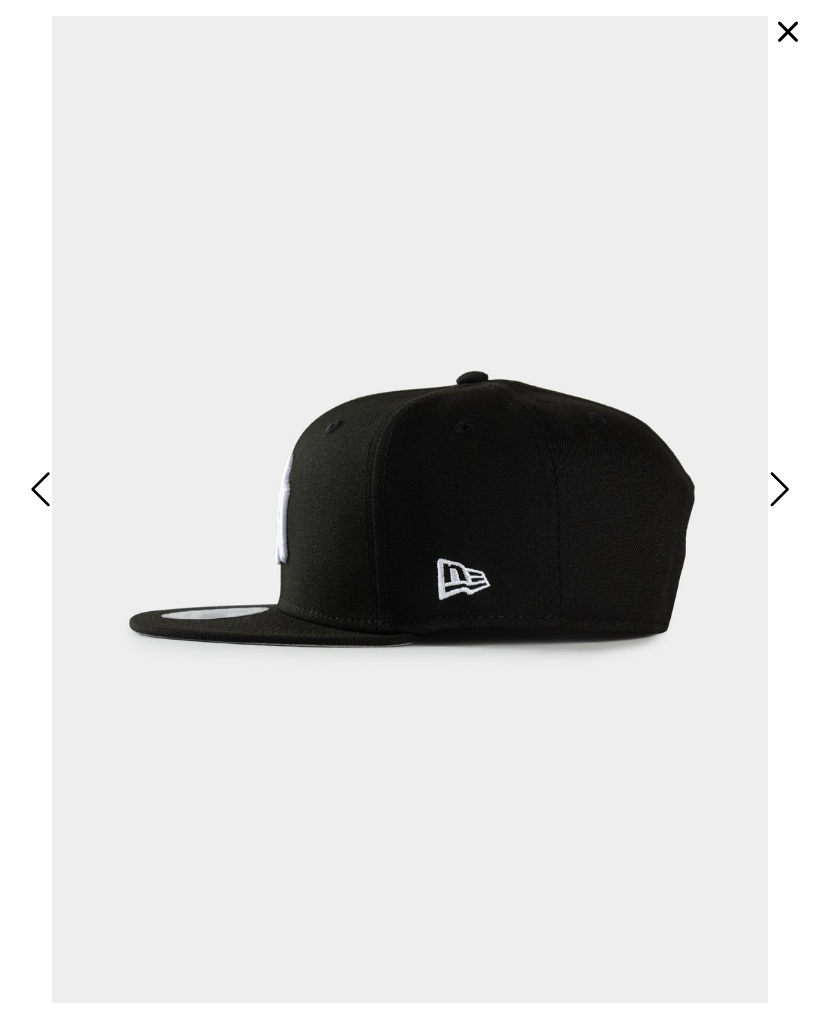 click at bounding box center [777, 489] 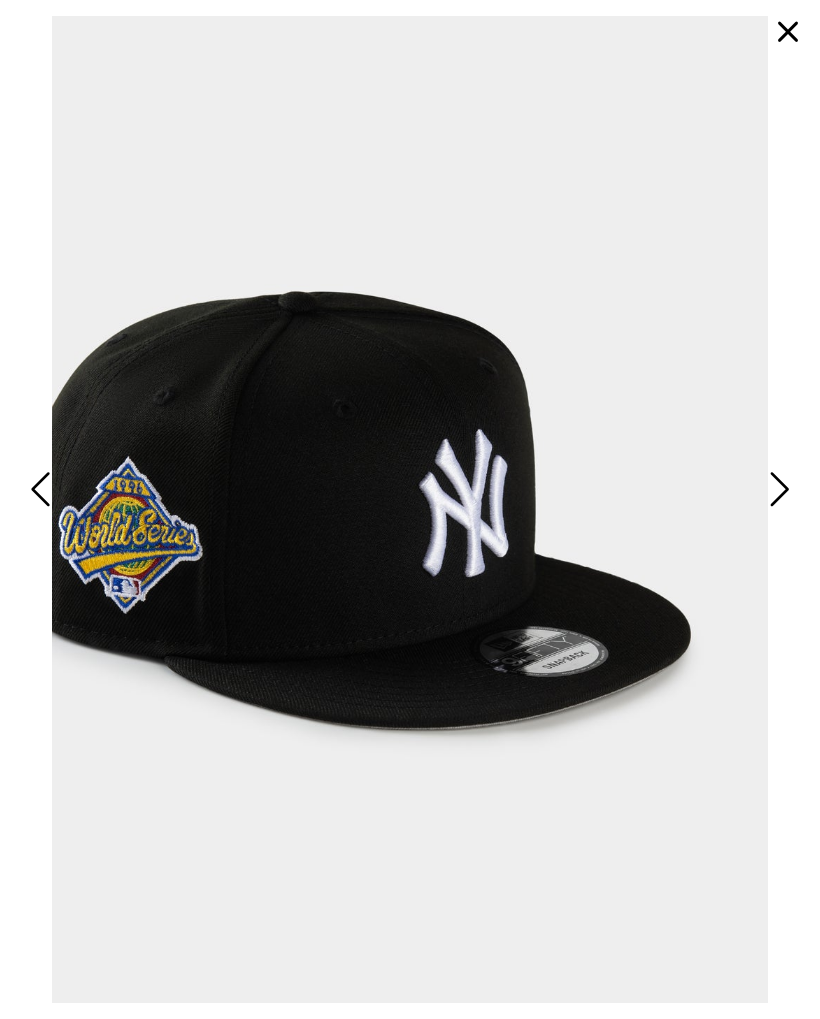 click at bounding box center [777, 489] 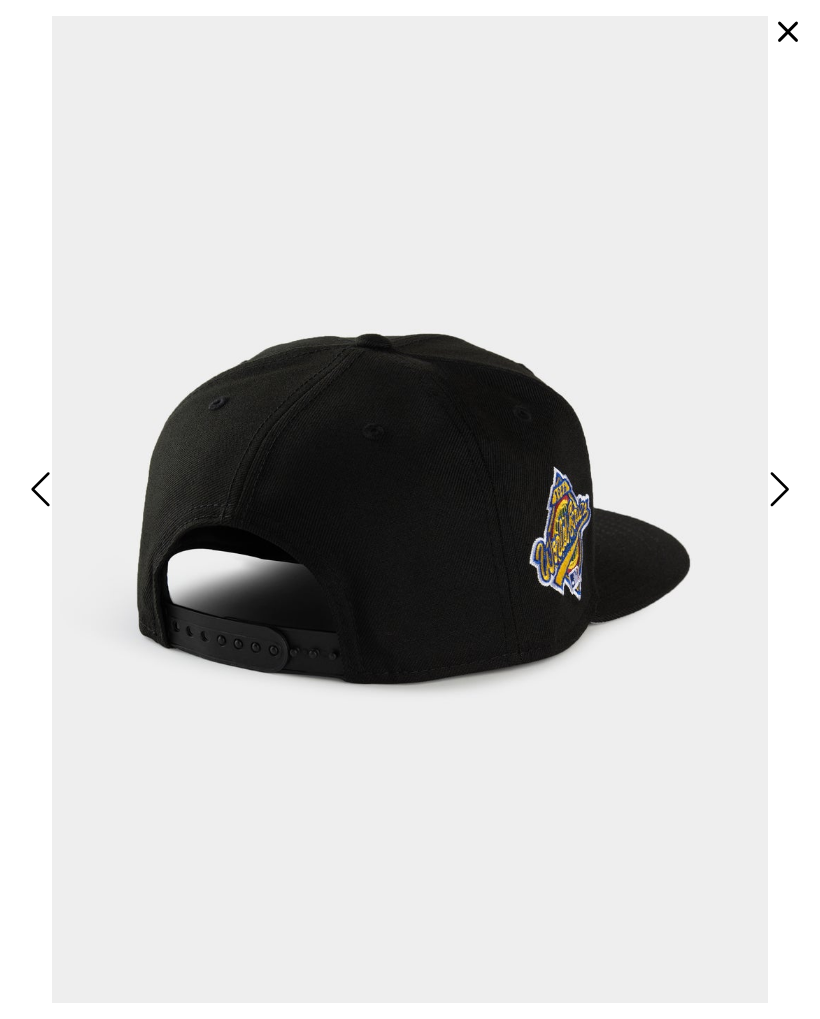 click at bounding box center [777, 489] 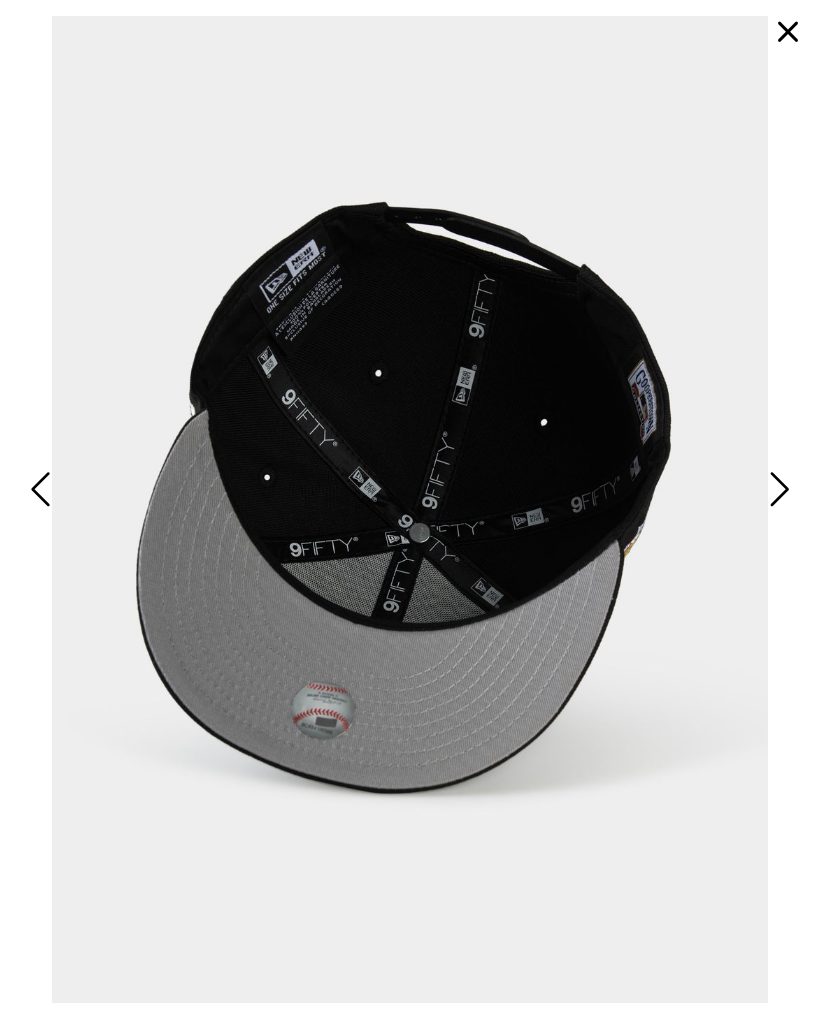 click at bounding box center (777, 489) 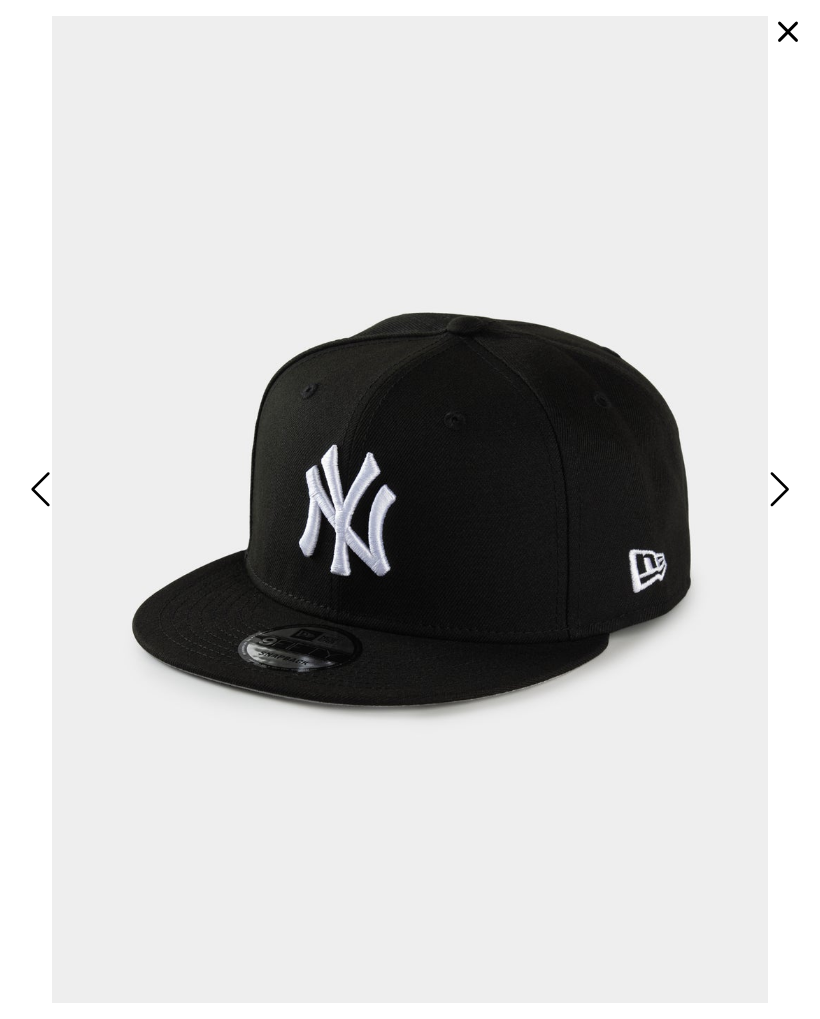 click at bounding box center (788, 32) 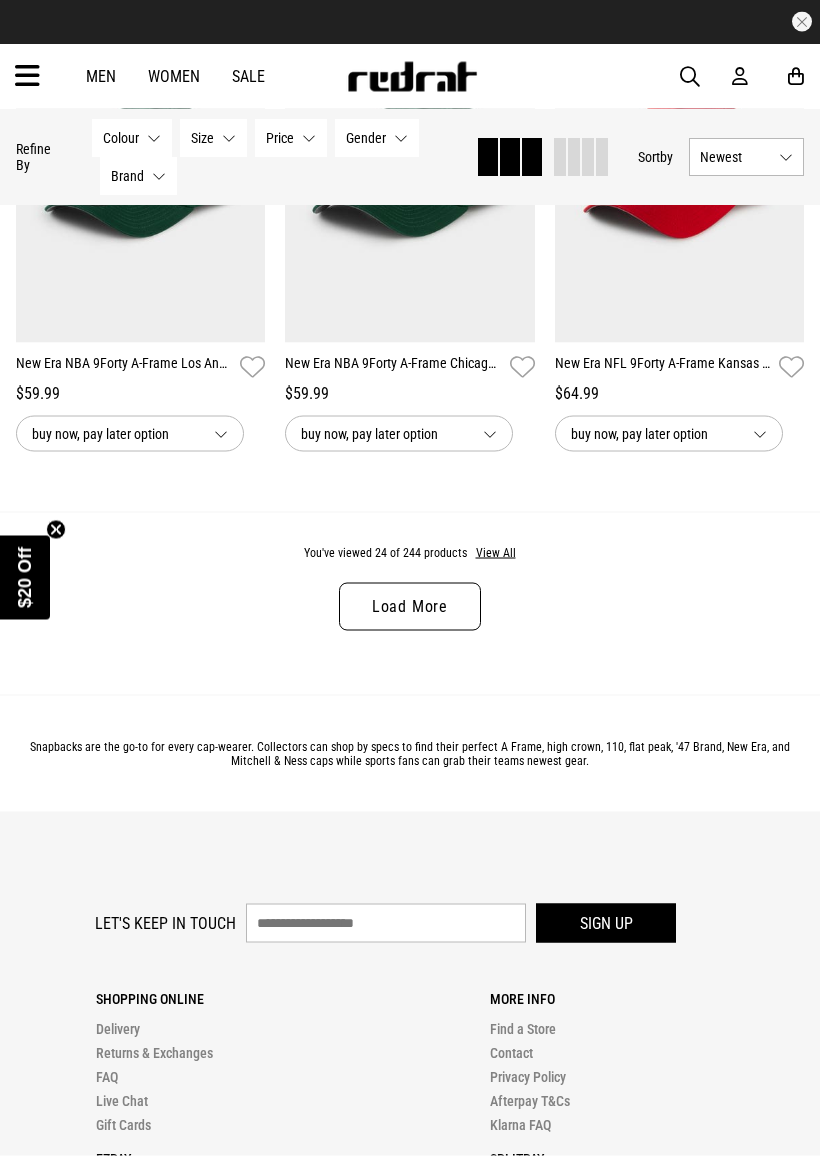 scroll, scrollTop: 3870, scrollLeft: 0, axis: vertical 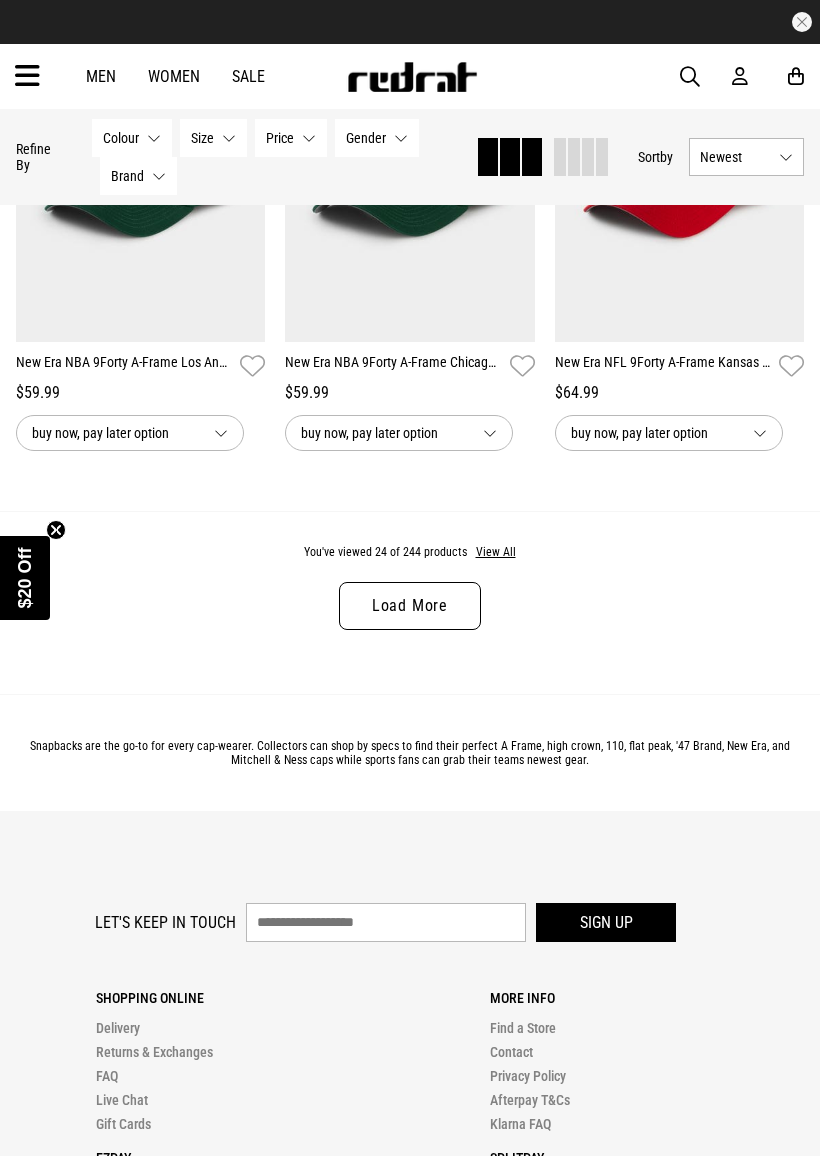 click on "Load More" at bounding box center [410, 606] 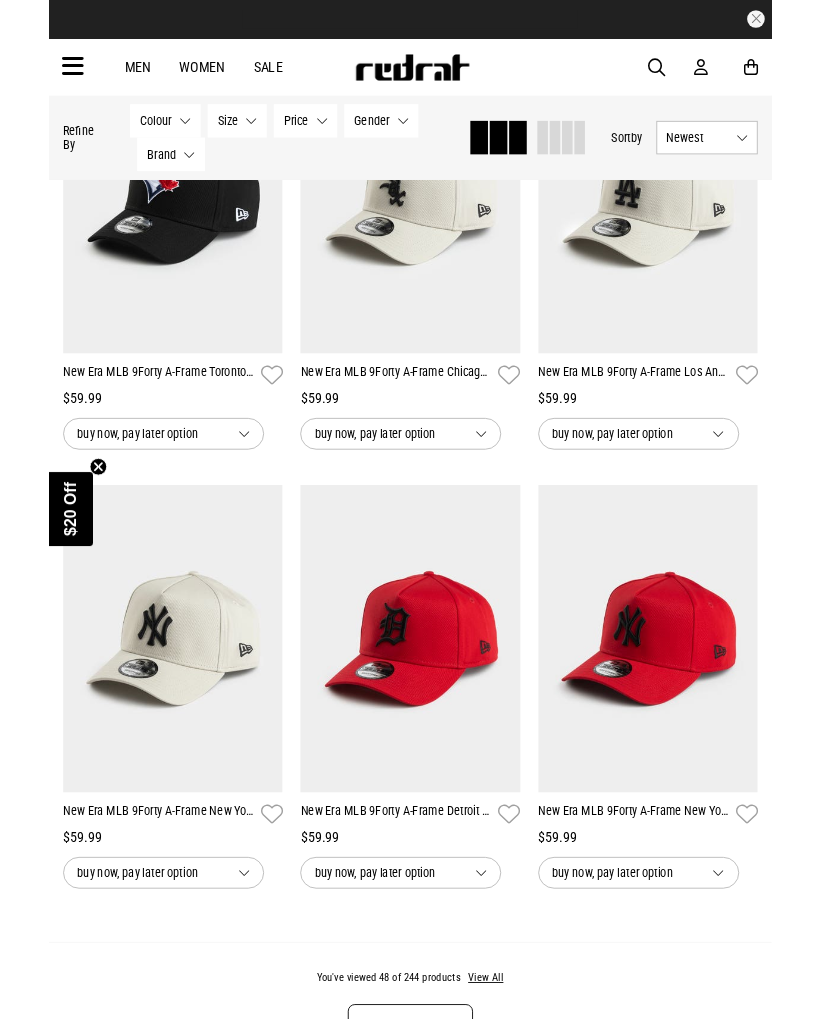 scroll, scrollTop: 7921, scrollLeft: 0, axis: vertical 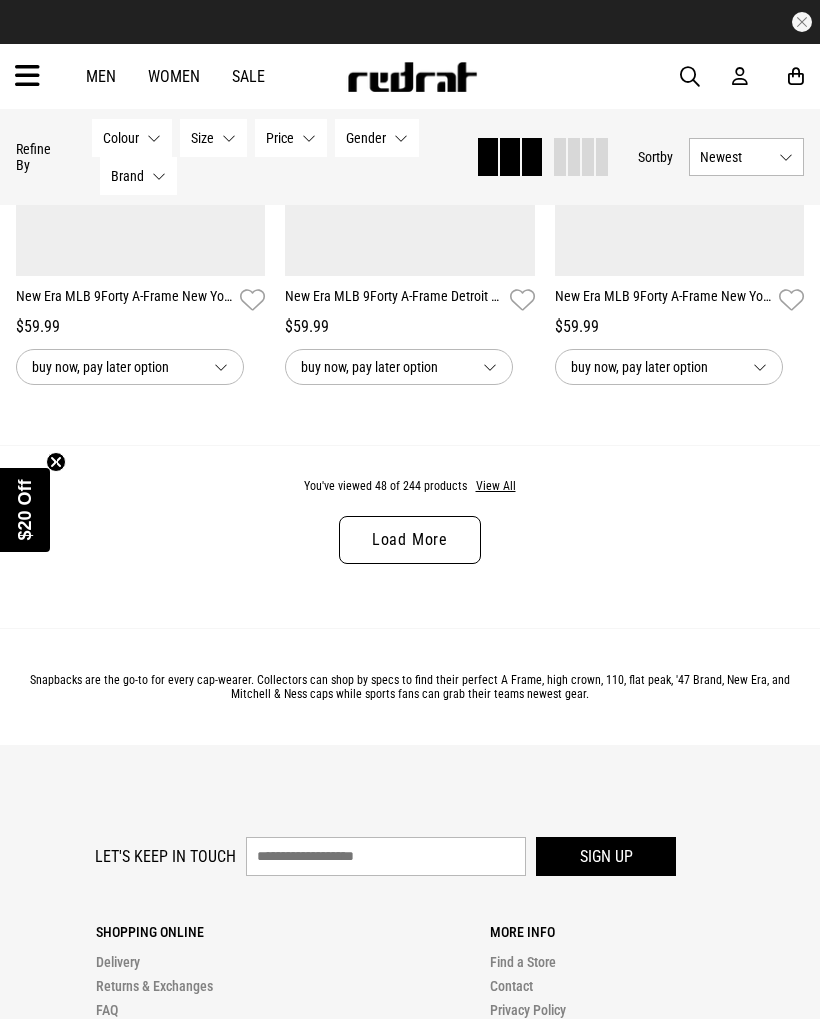 click on "Load More" at bounding box center (410, 540) 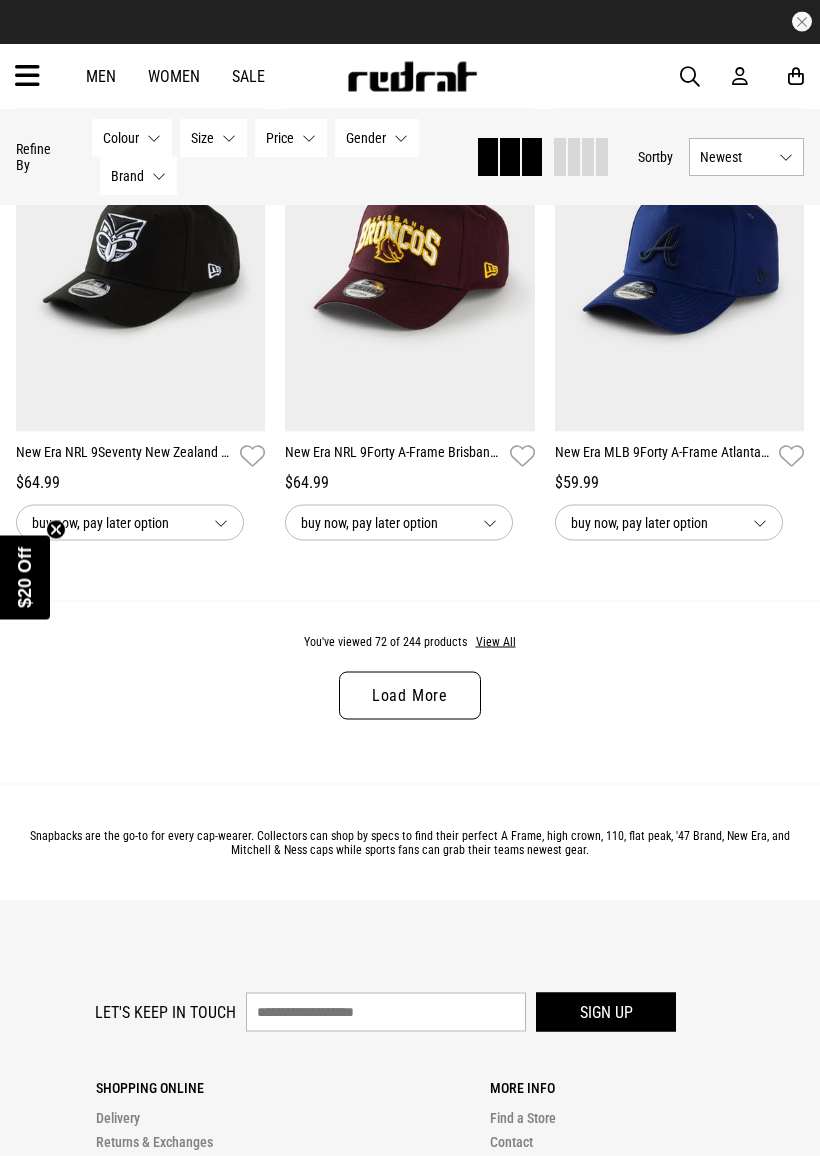 click on "Load More" at bounding box center (410, 696) 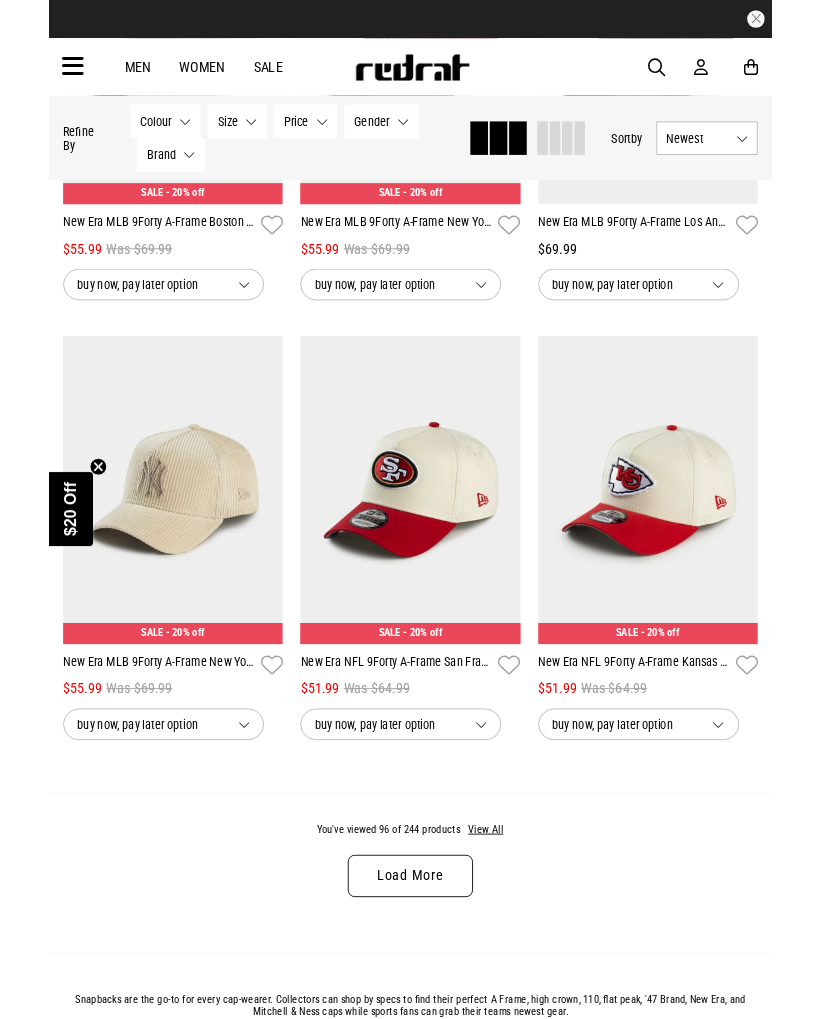 scroll, scrollTop: 15958, scrollLeft: 0, axis: vertical 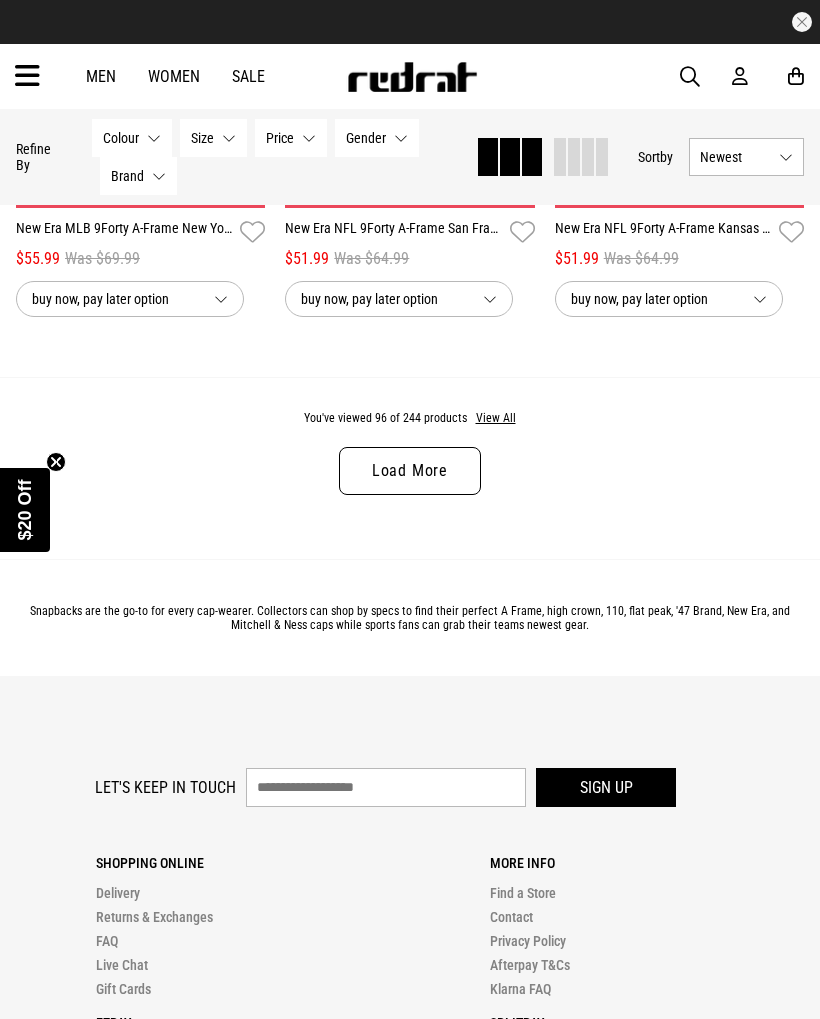 click on "Load More" at bounding box center [410, 471] 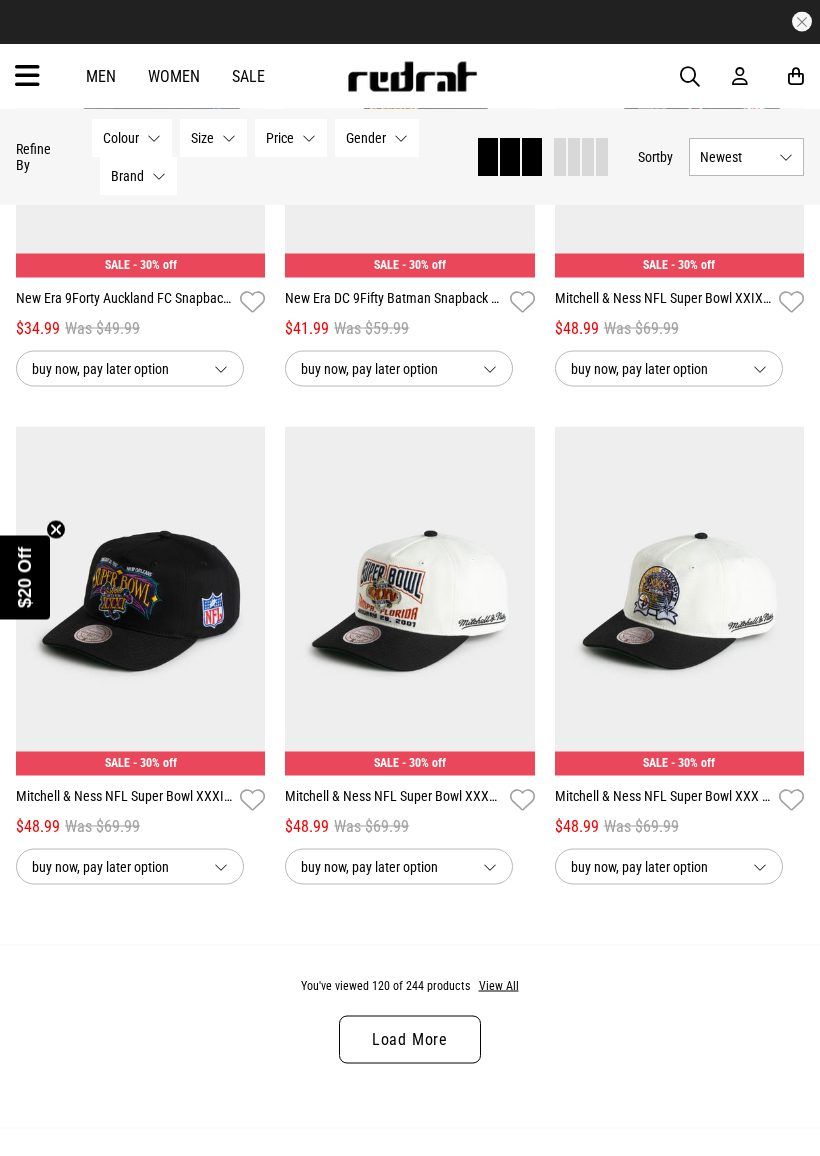 scroll, scrollTop: 19765, scrollLeft: 0, axis: vertical 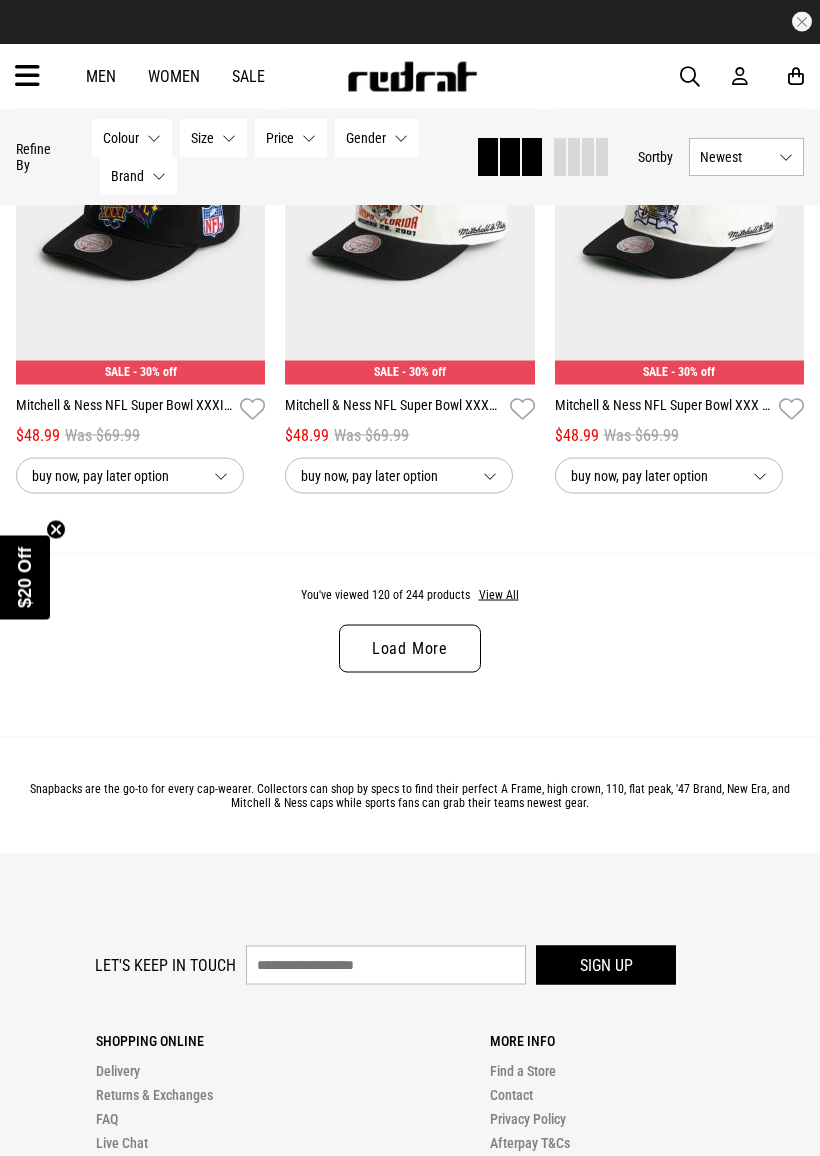 click on "Load More" at bounding box center [410, 649] 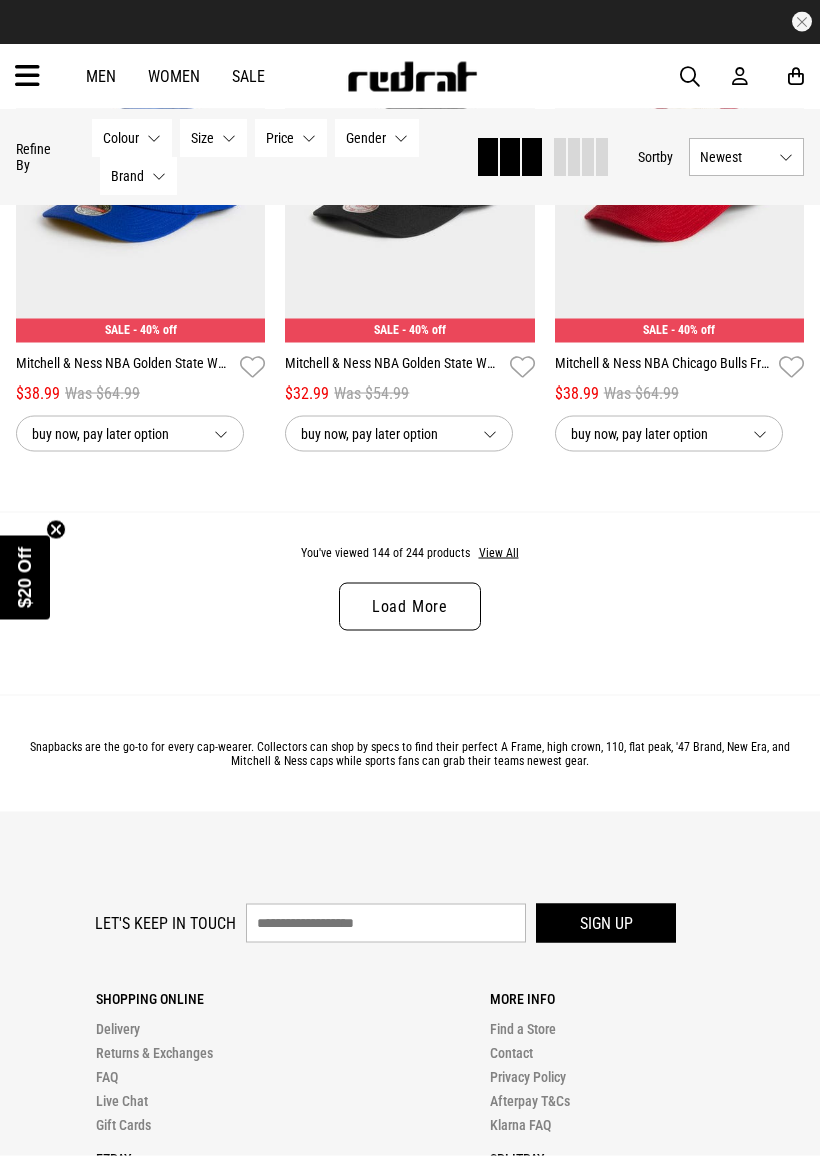 click on "Load More" at bounding box center (410, 607) 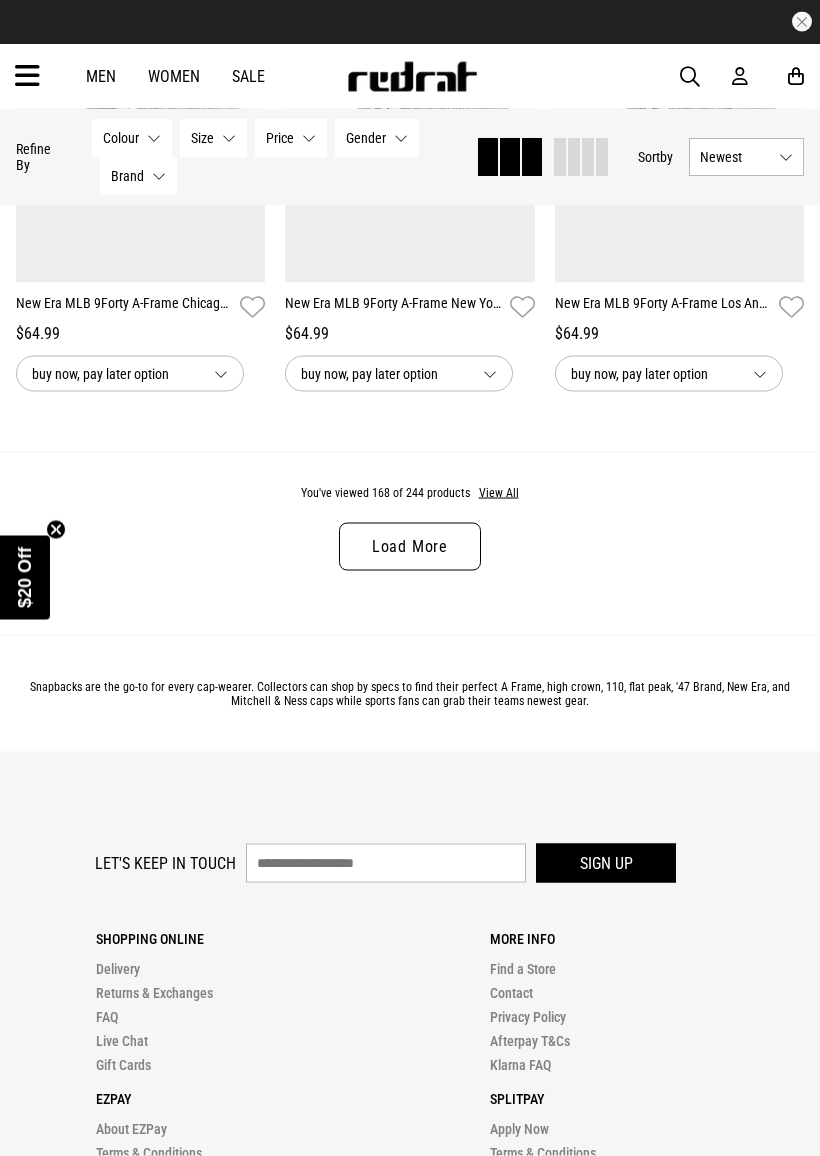 scroll, scrollTop: 27837, scrollLeft: 0, axis: vertical 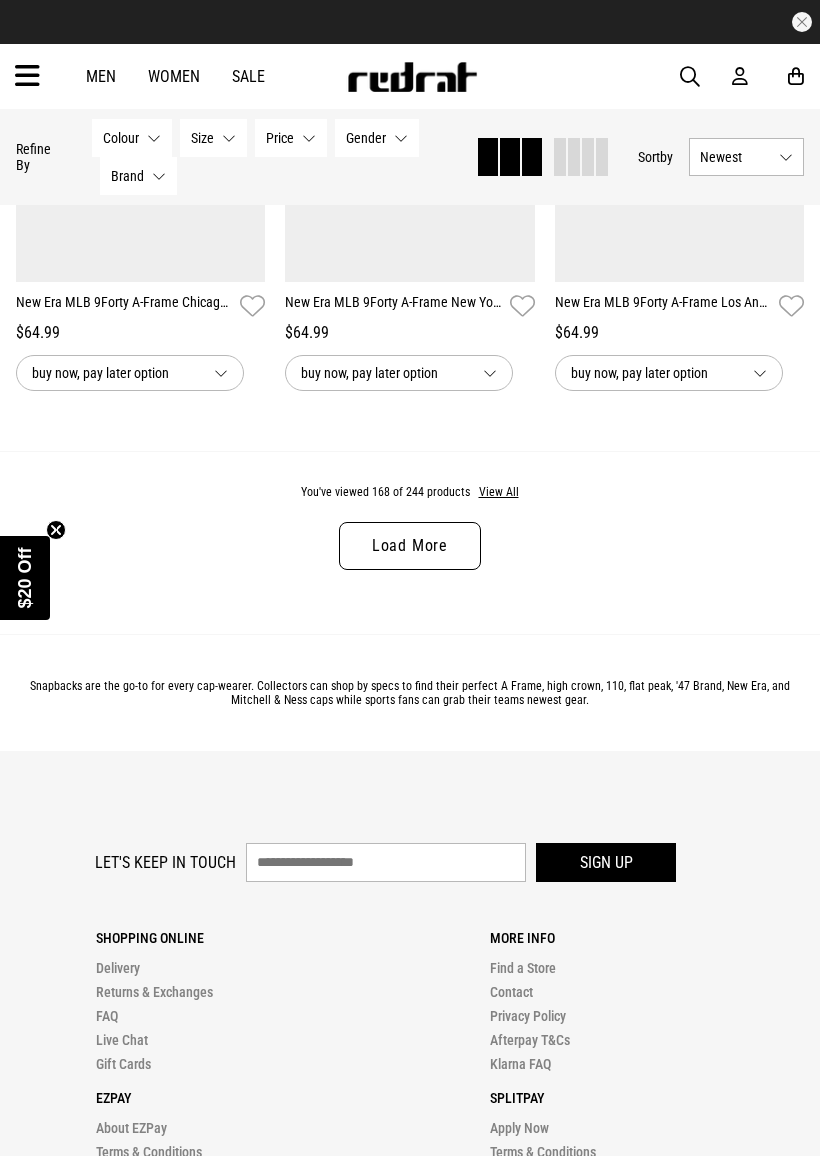 click on "Load More" at bounding box center (410, 546) 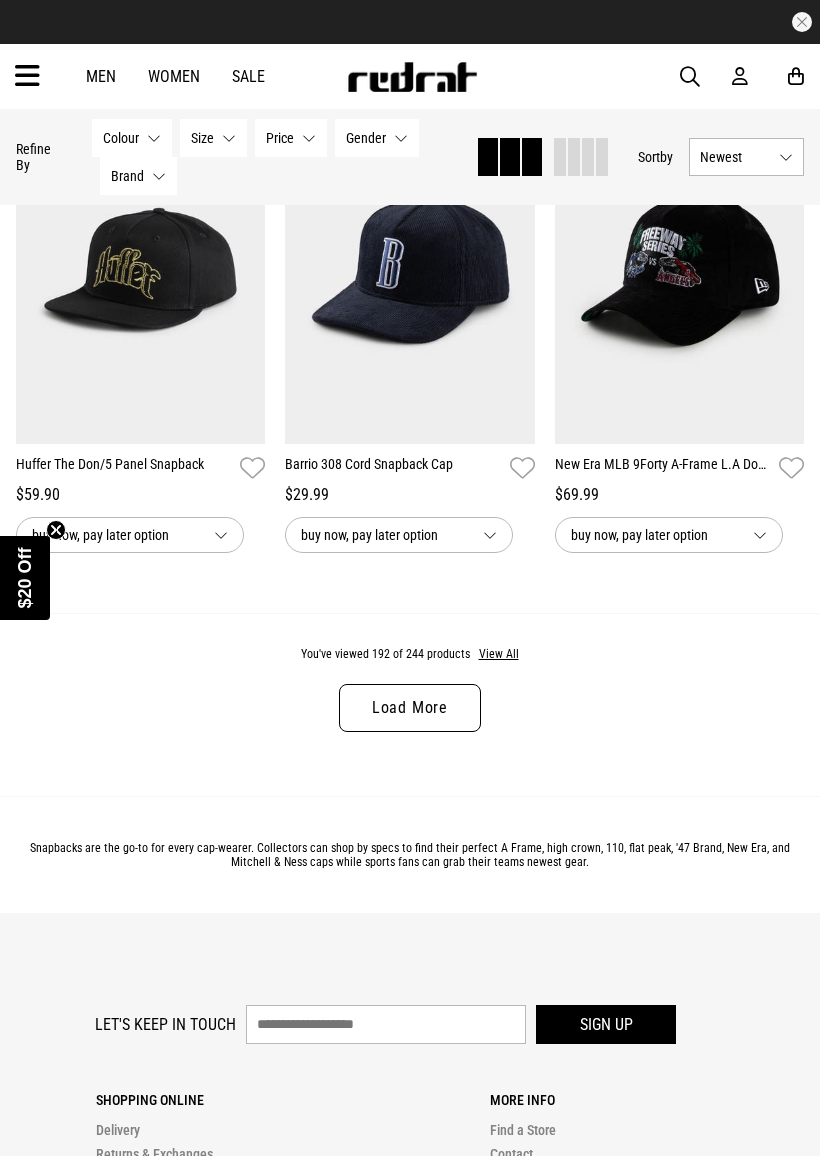 scroll, scrollTop: 31680, scrollLeft: 0, axis: vertical 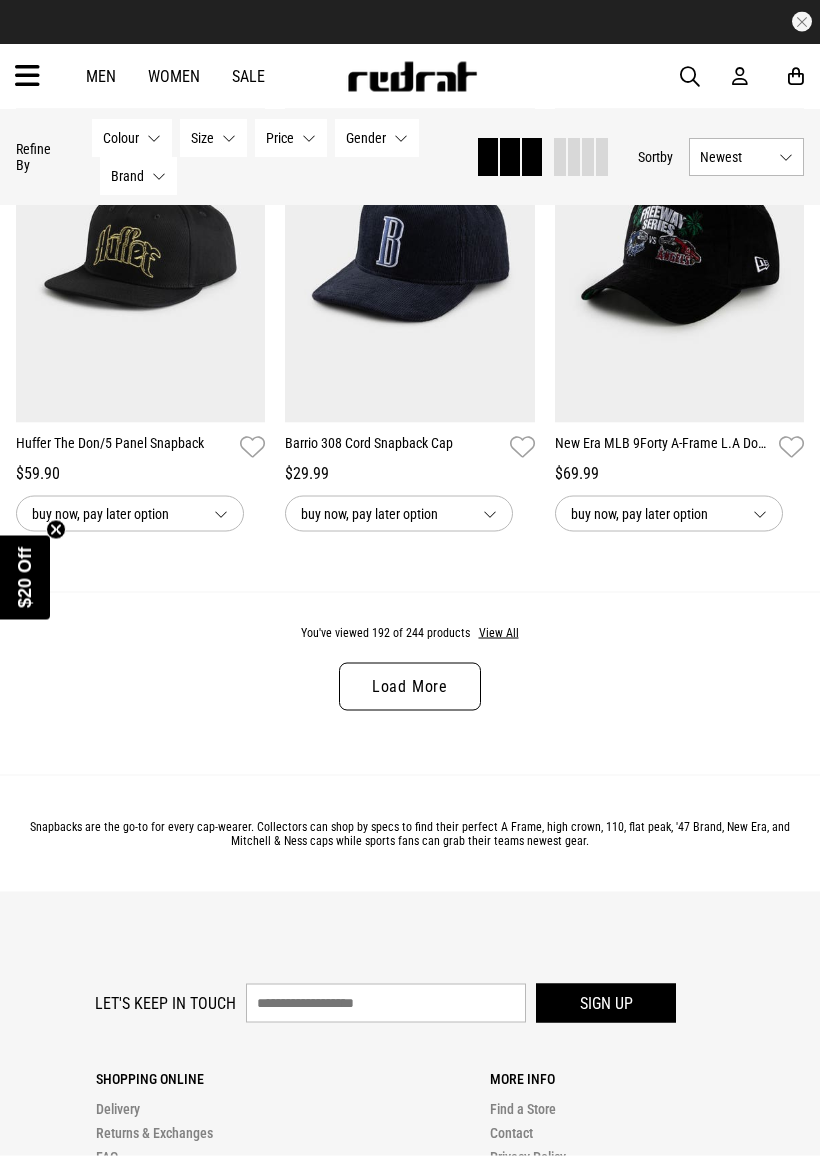 click on "Load More" at bounding box center (410, 687) 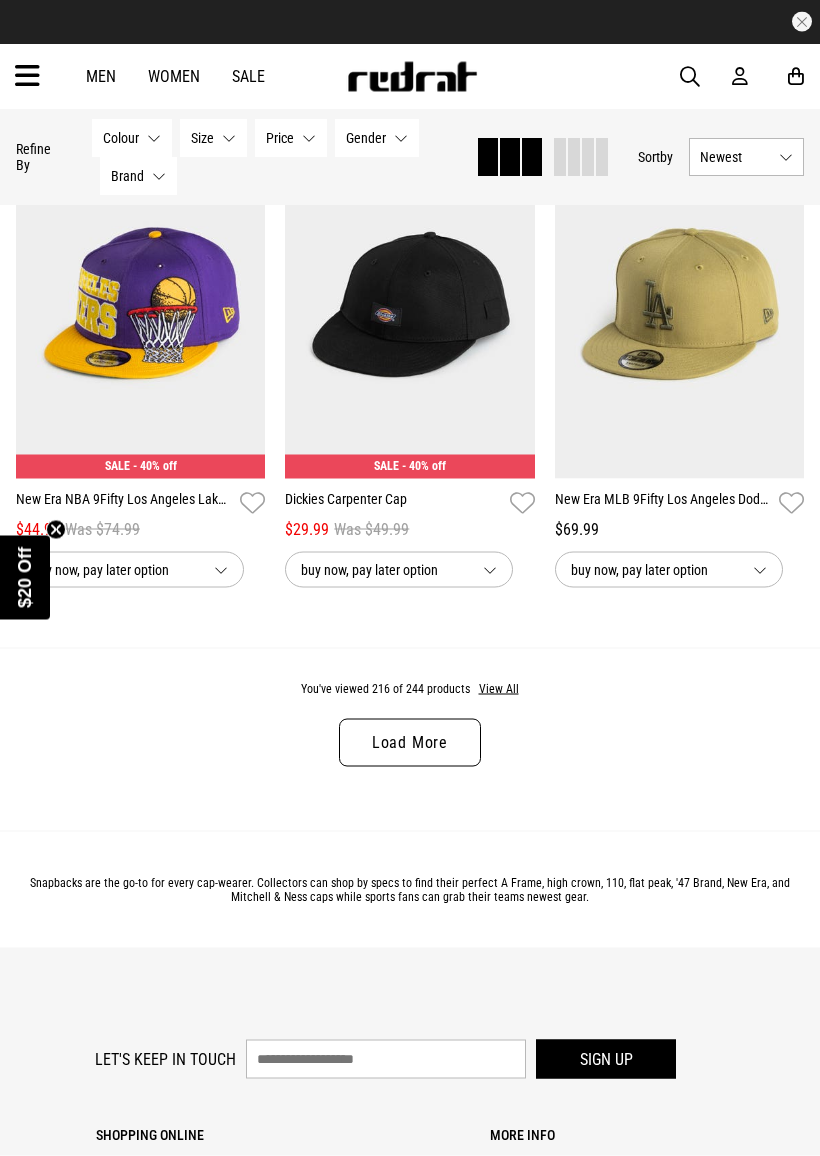 scroll, scrollTop: 35610, scrollLeft: 0, axis: vertical 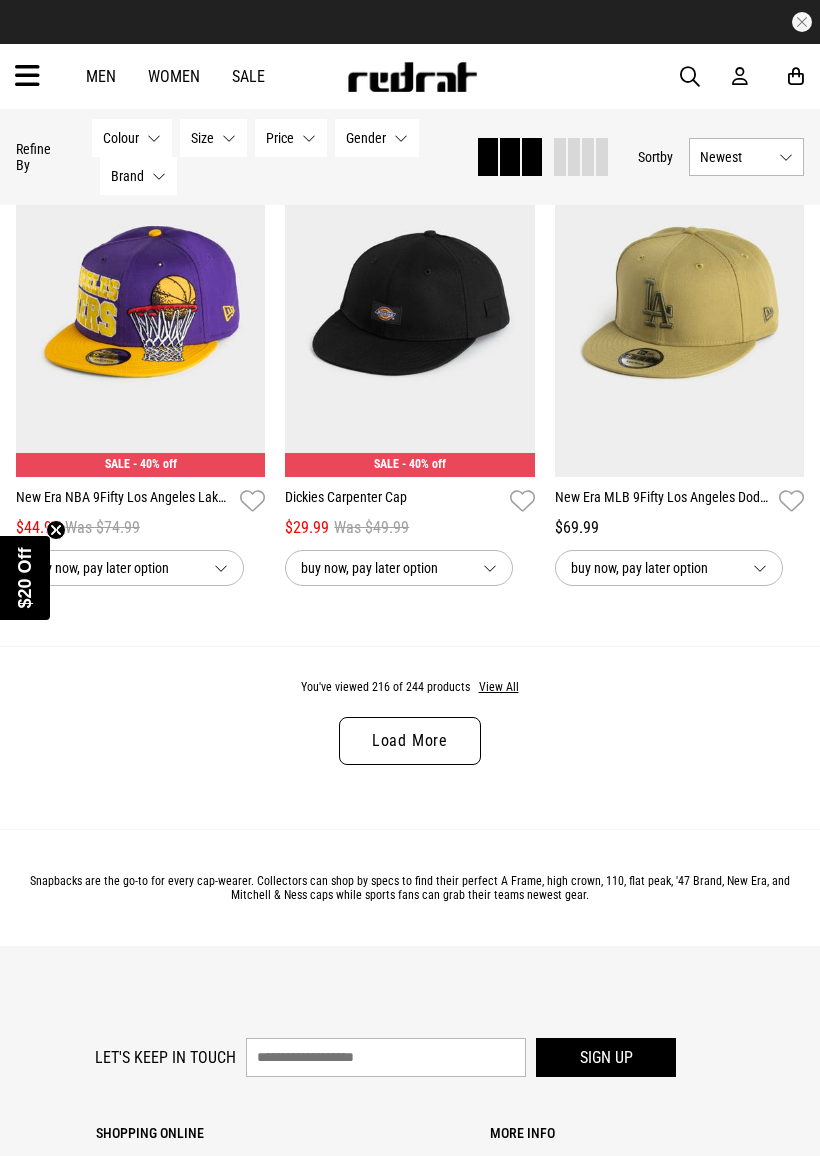 click on "Load More" at bounding box center [410, 741] 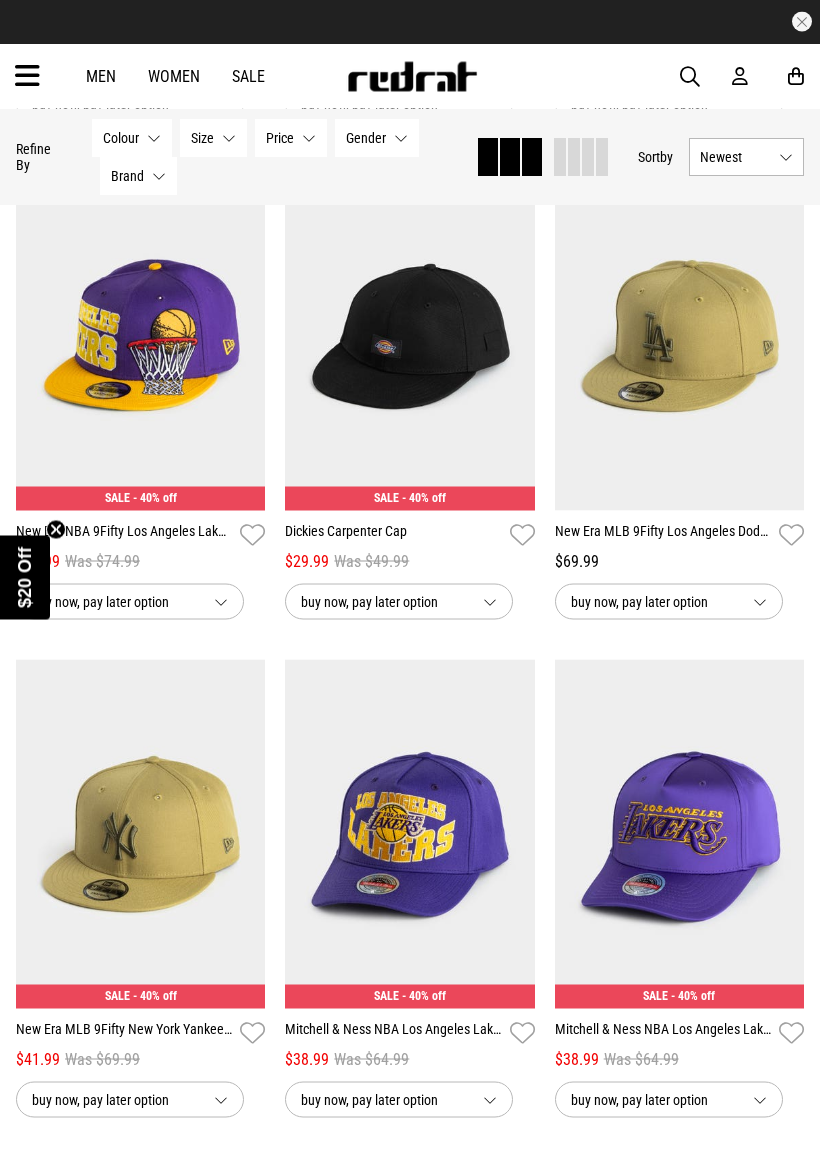 scroll, scrollTop: 35548, scrollLeft: 0, axis: vertical 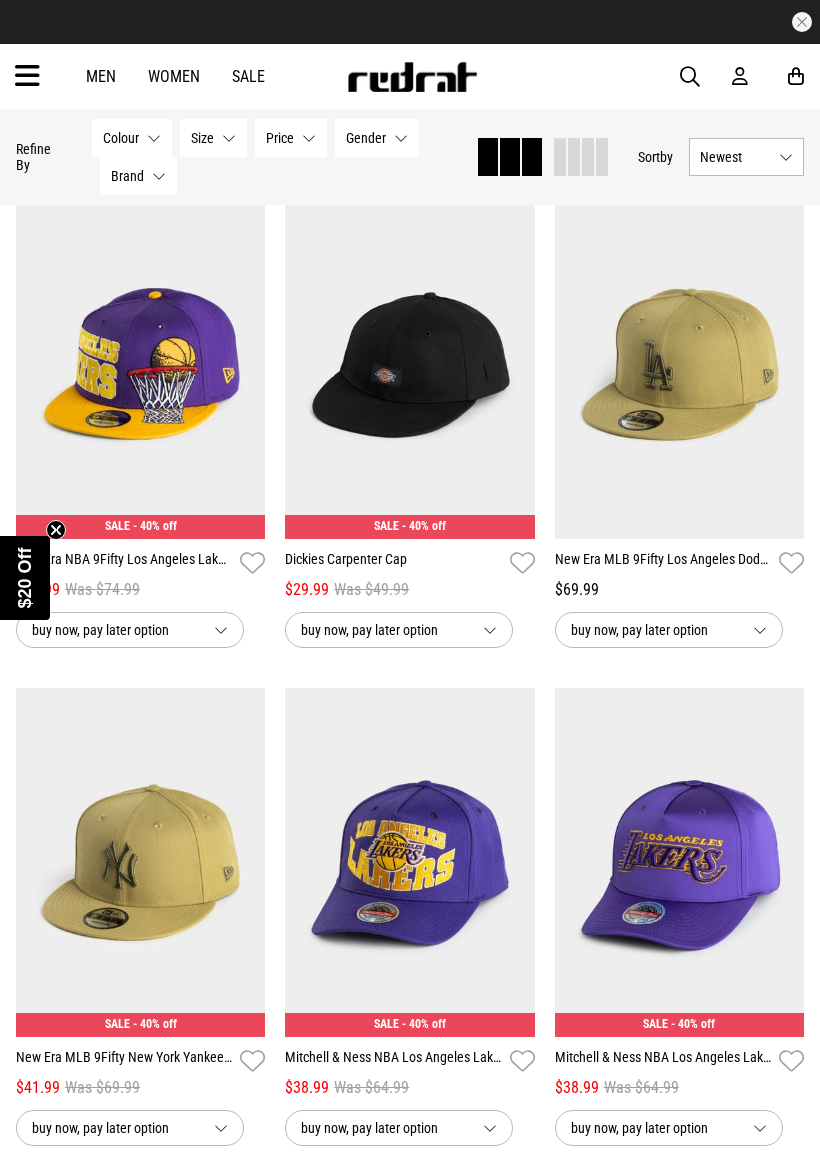 click on "Dickies Carpenter Cap" at bounding box center (393, 563) 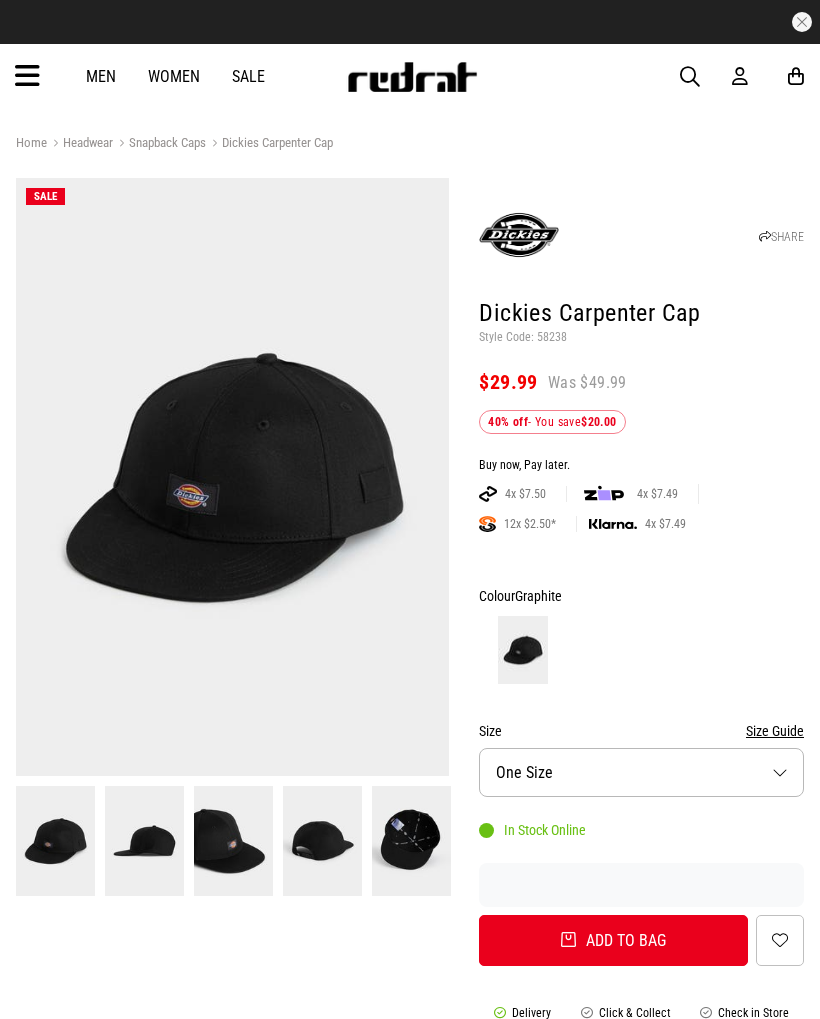 scroll, scrollTop: 0, scrollLeft: 0, axis: both 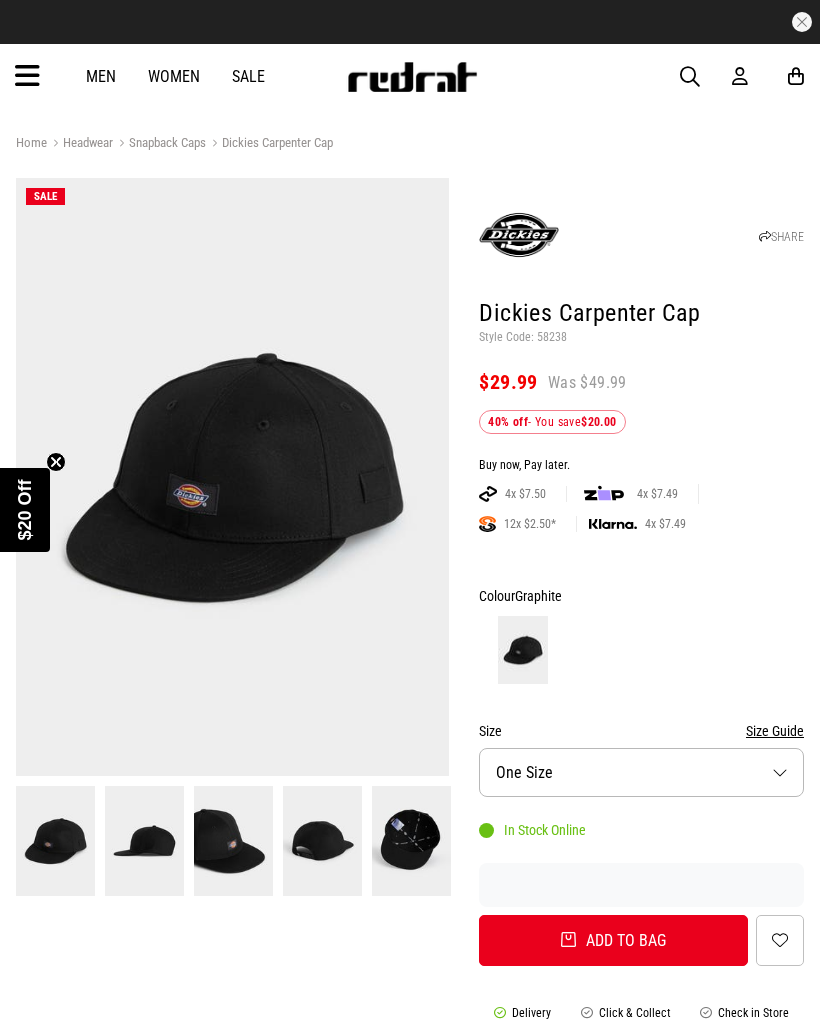 click at bounding box center [411, 840] 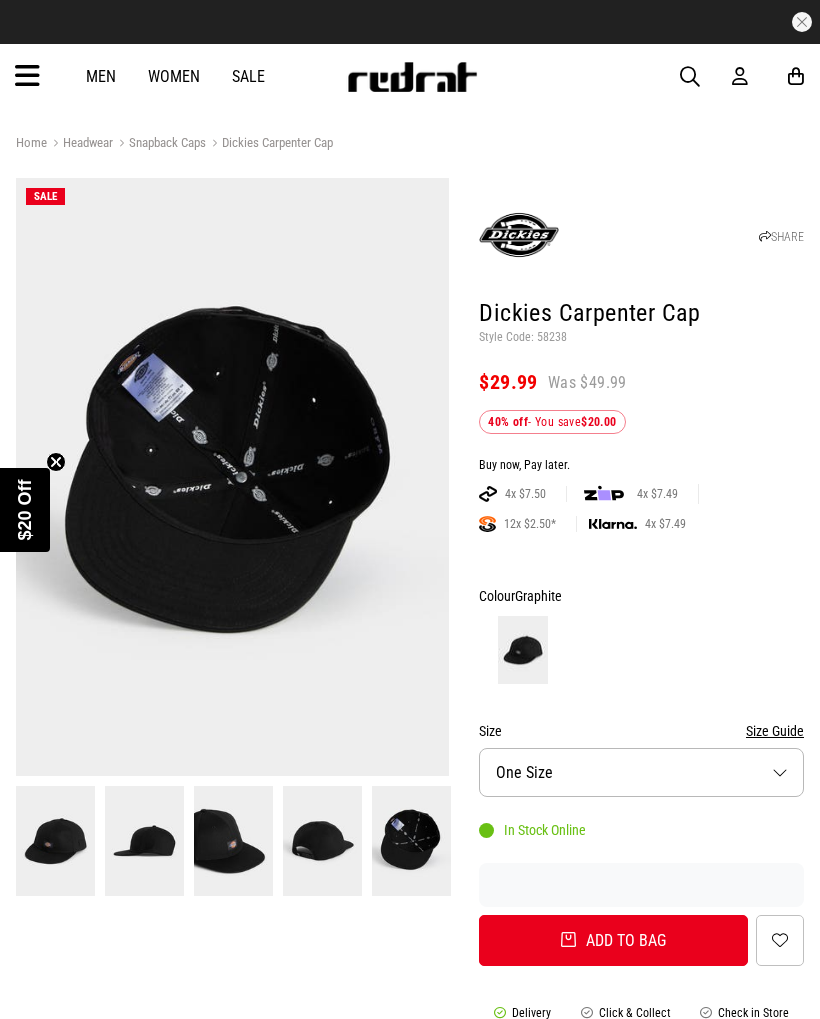 click at bounding box center [322, 840] 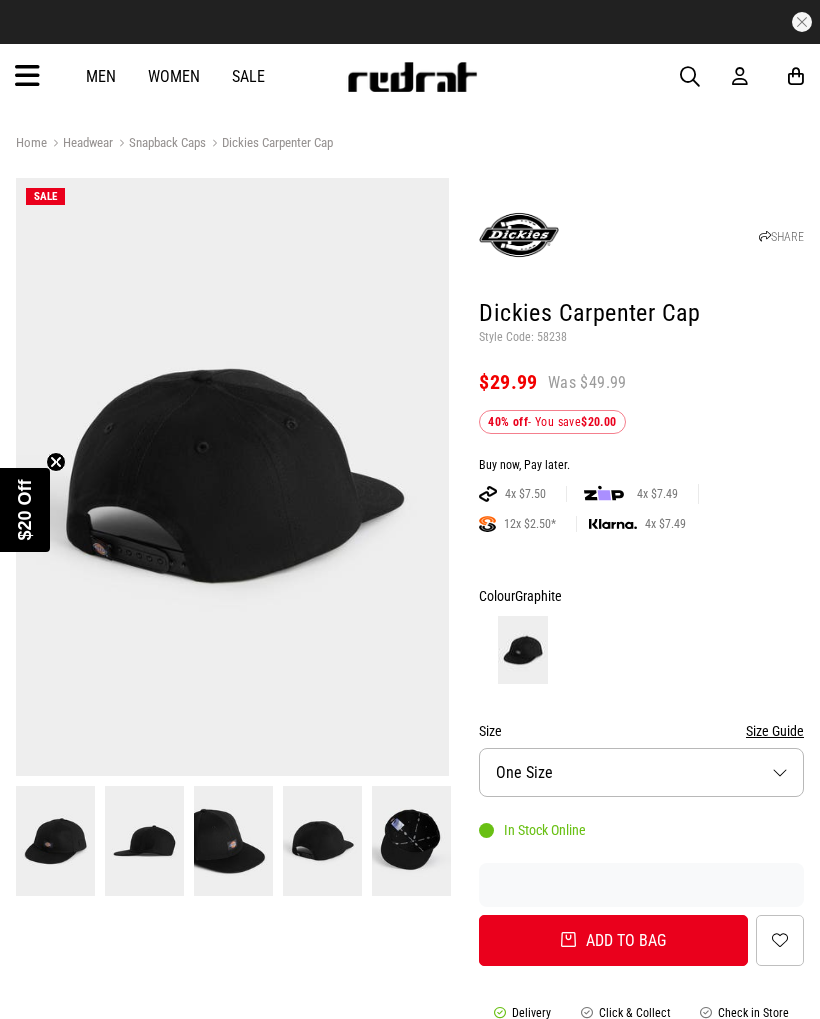 scroll, scrollTop: 0, scrollLeft: 0, axis: both 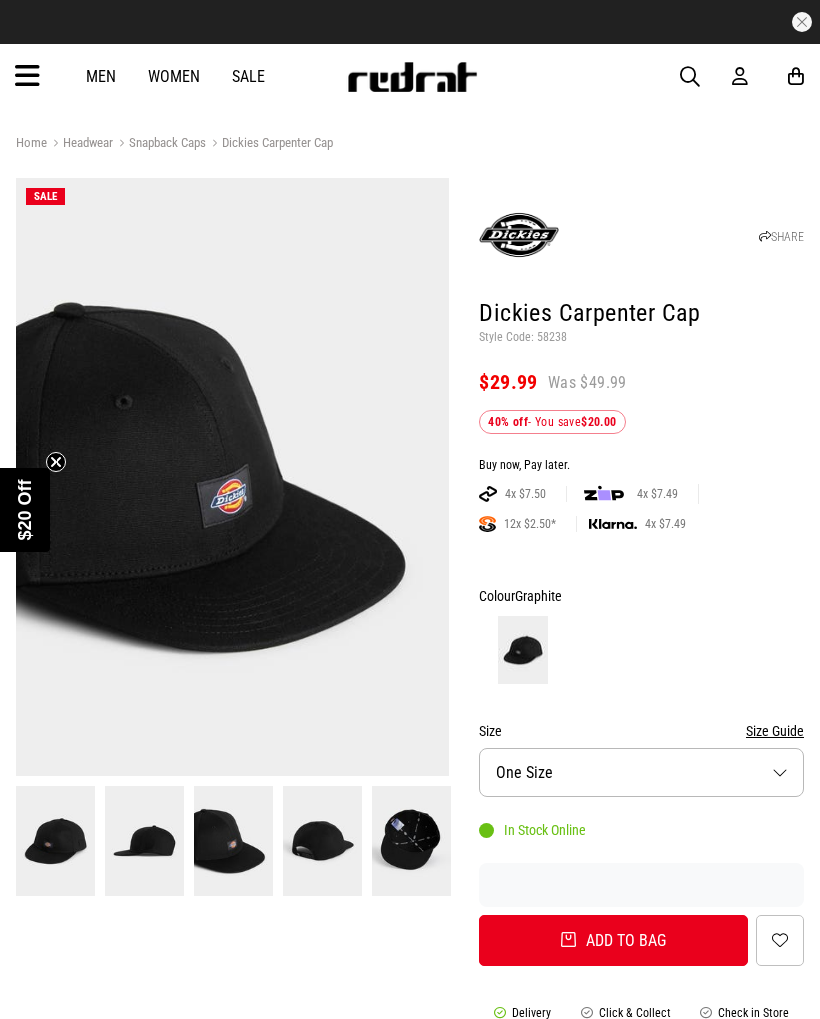 click at bounding box center (144, 840) 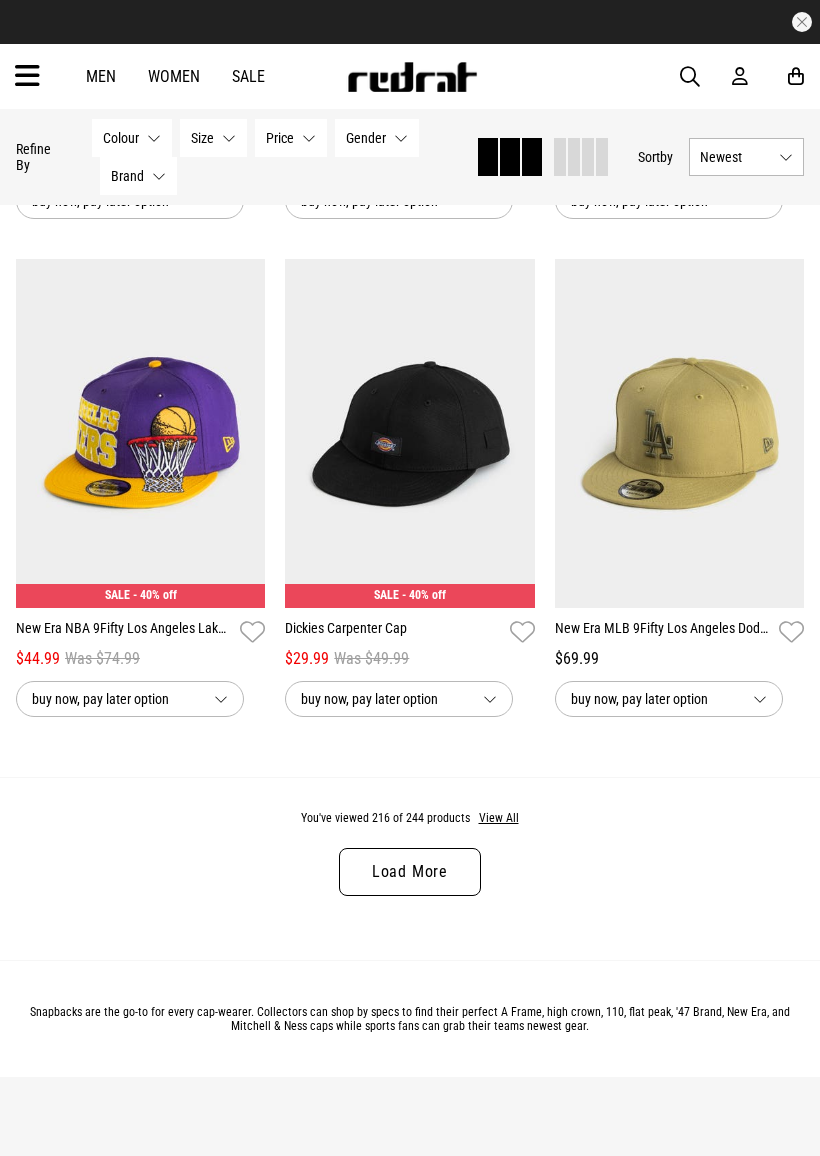 scroll, scrollTop: 3728, scrollLeft: 0, axis: vertical 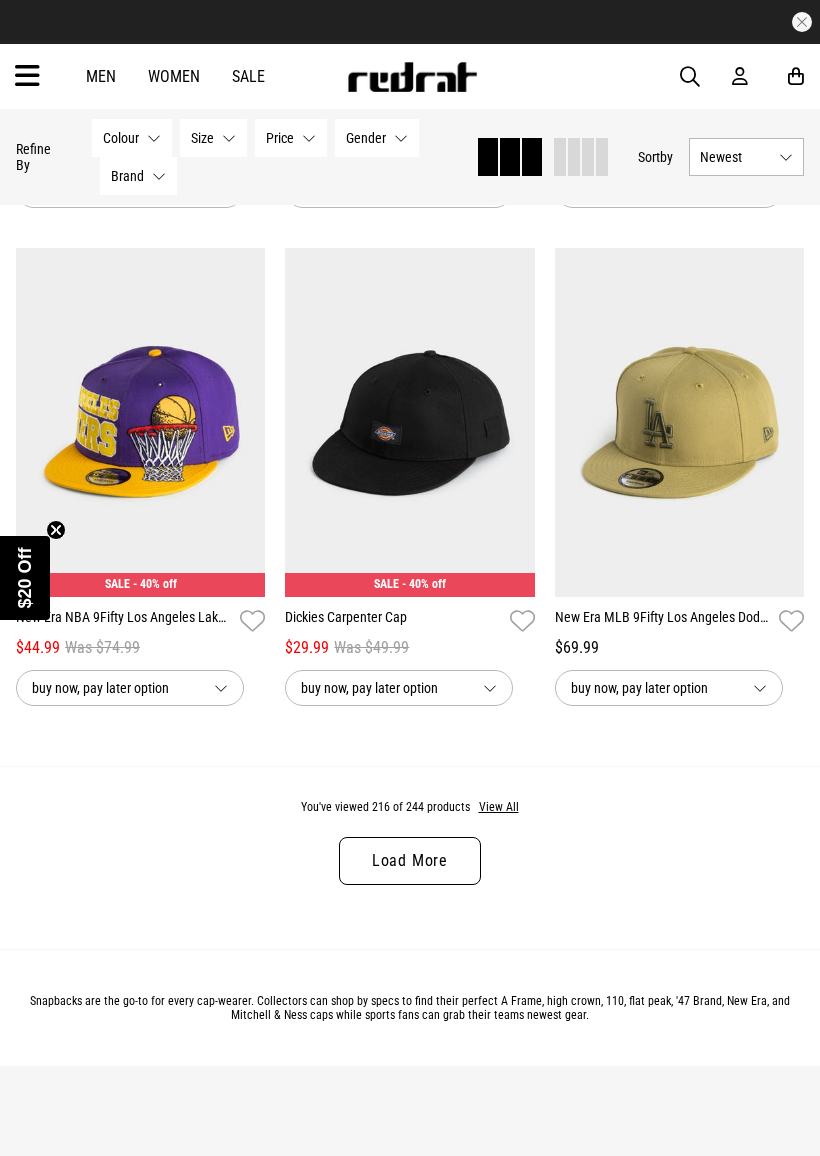 click on "Load More" at bounding box center (410, 861) 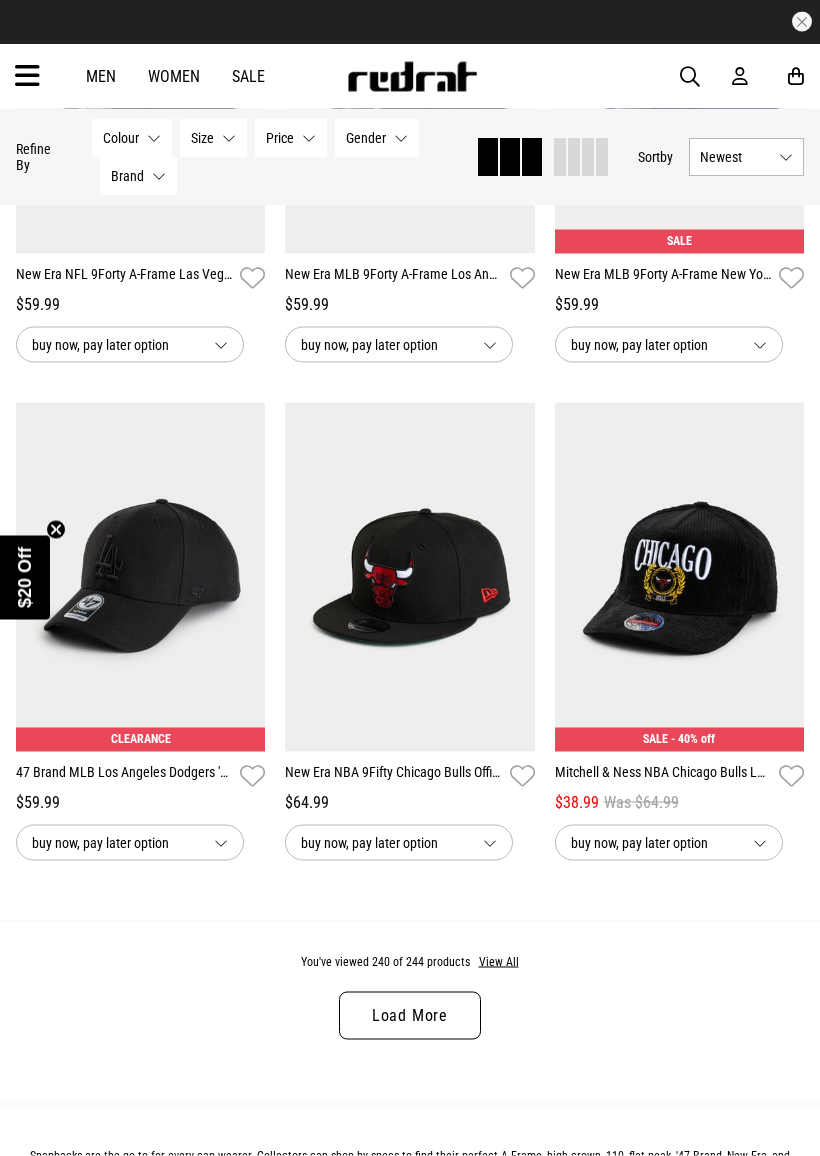 scroll, scrollTop: 7560, scrollLeft: 0, axis: vertical 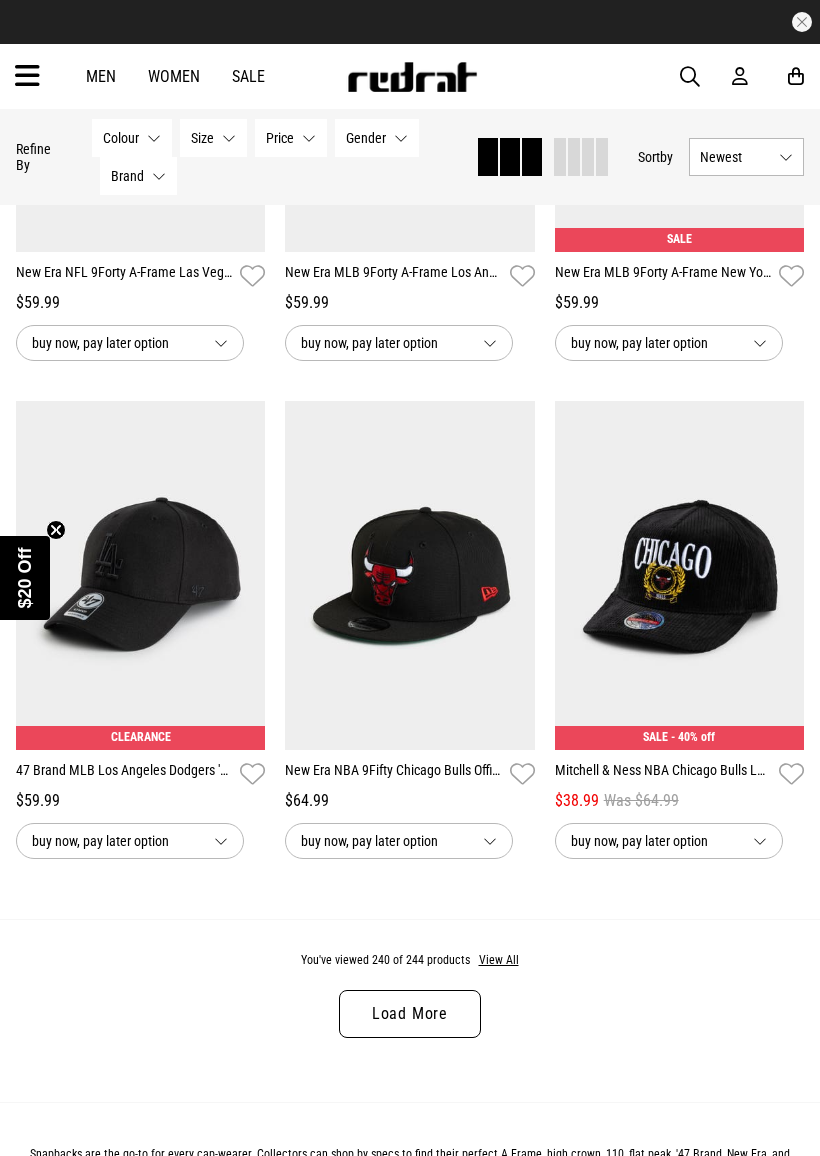 click on "Load More" at bounding box center (410, 1014) 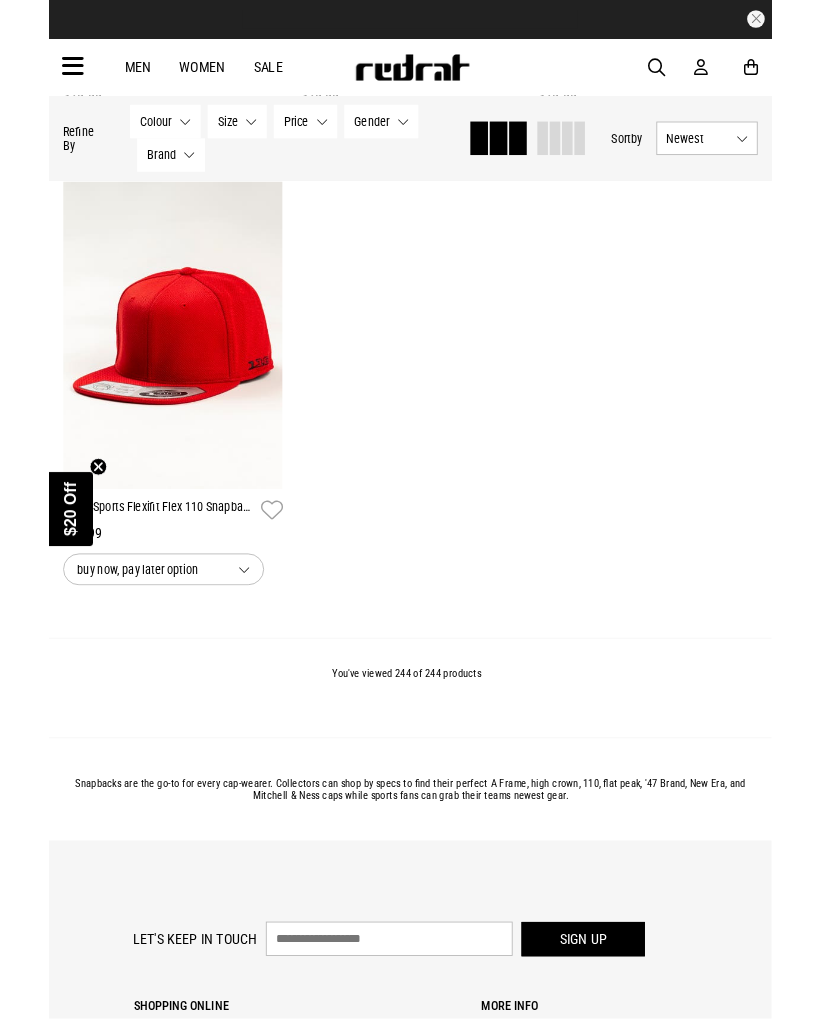 scroll, scrollTop: 8751, scrollLeft: 0, axis: vertical 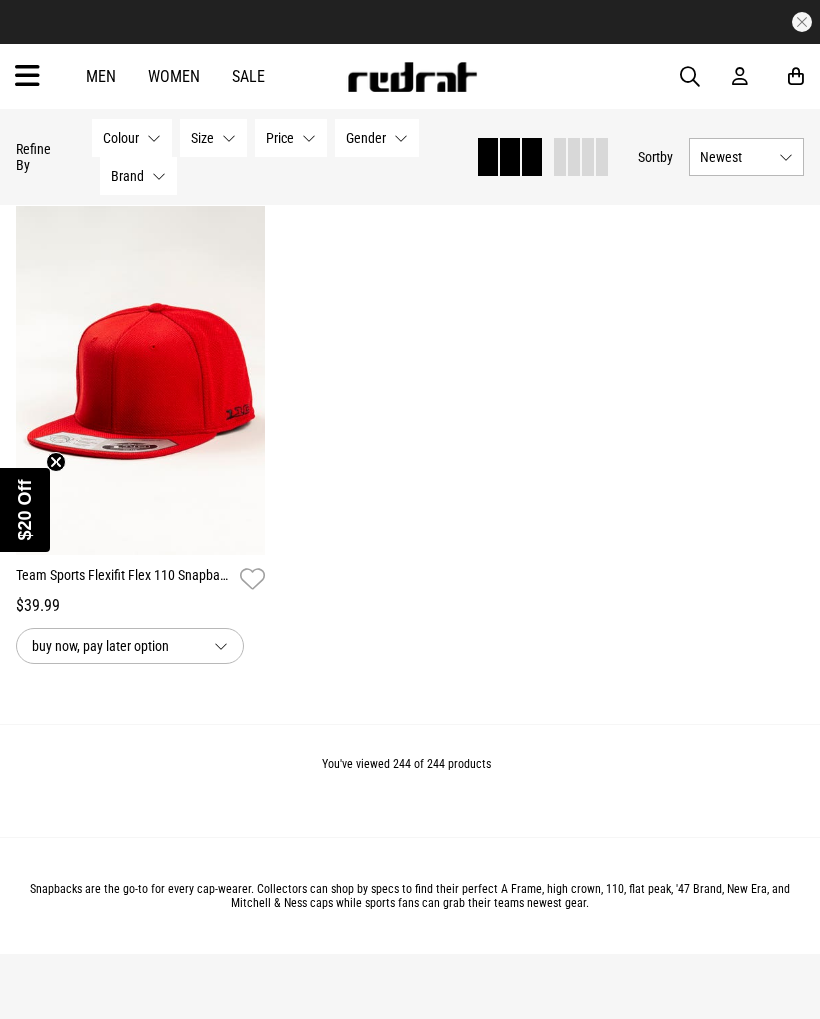 click at bounding box center (27, 76) 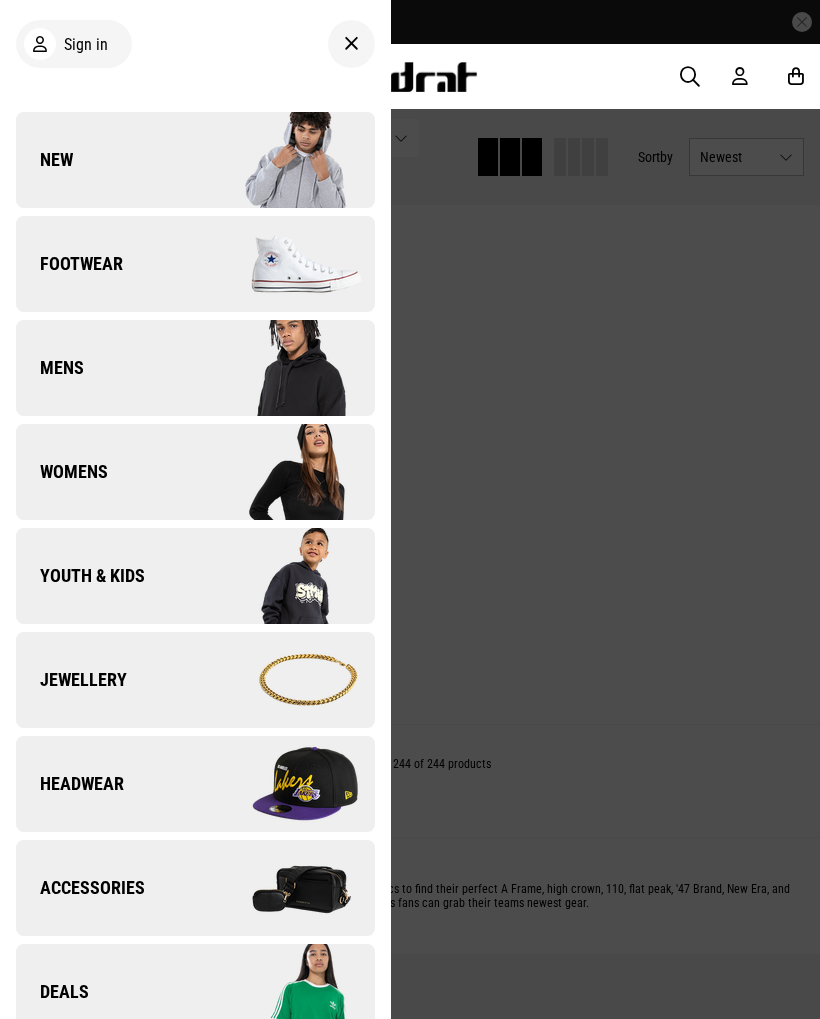 click at bounding box center (284, 784) 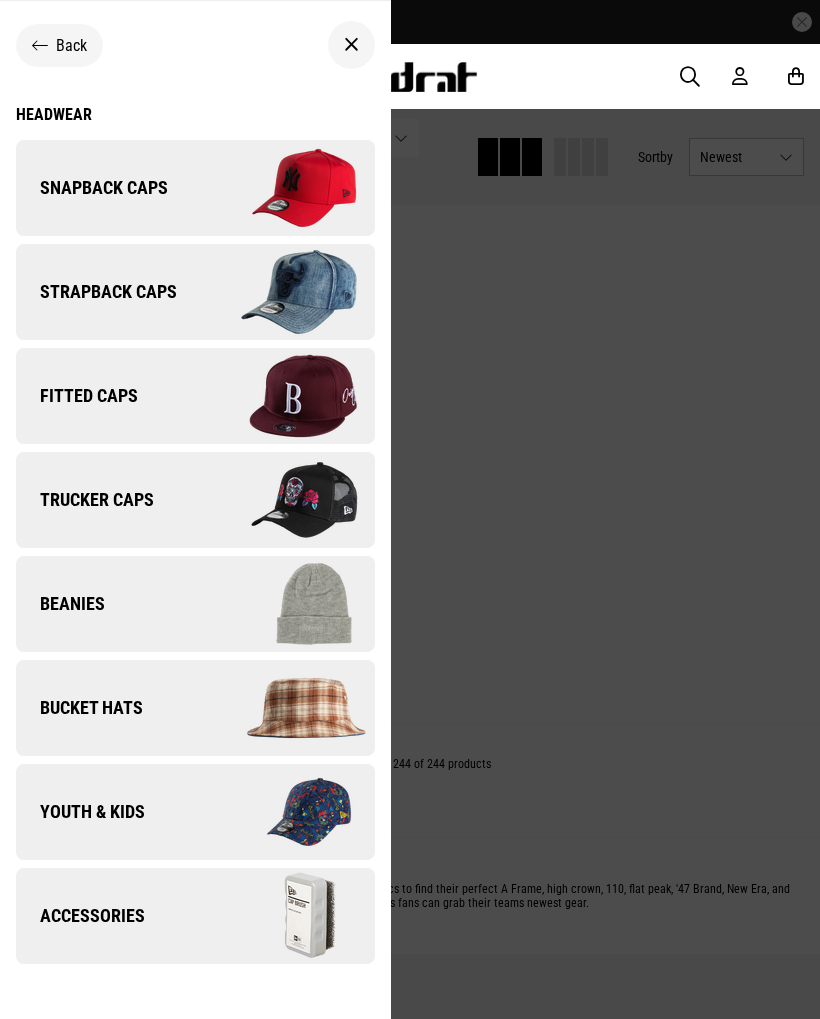 click at bounding box center [284, 292] 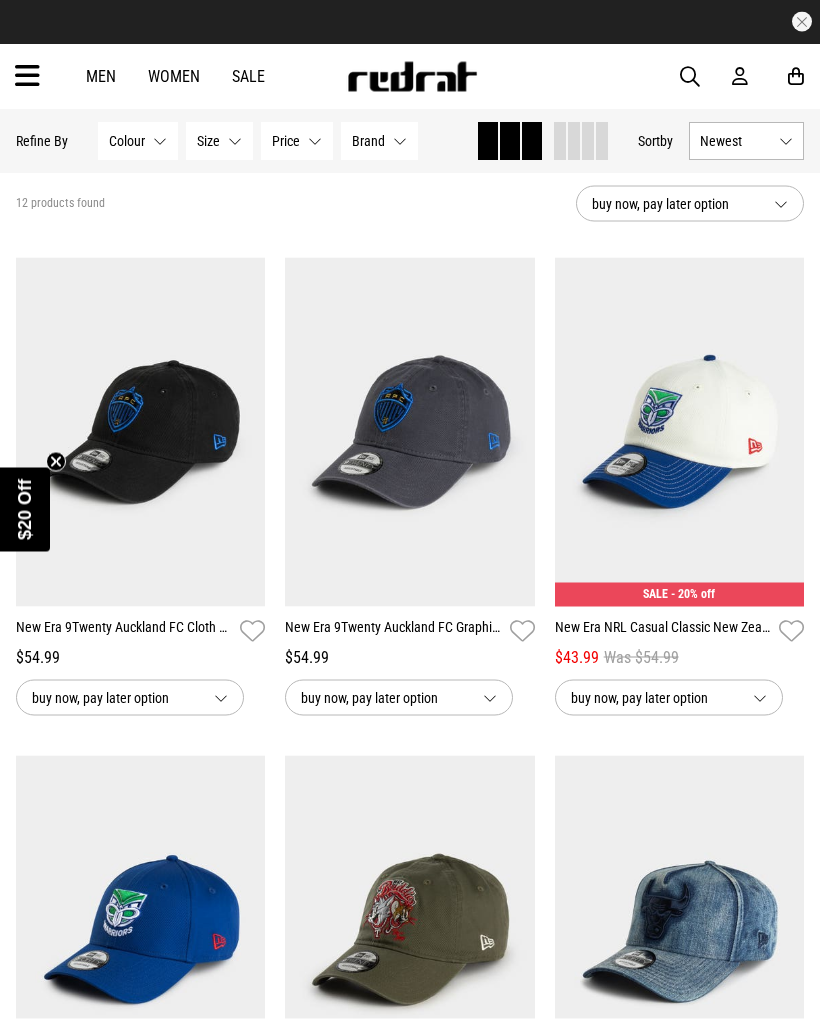 scroll, scrollTop: 0, scrollLeft: 0, axis: both 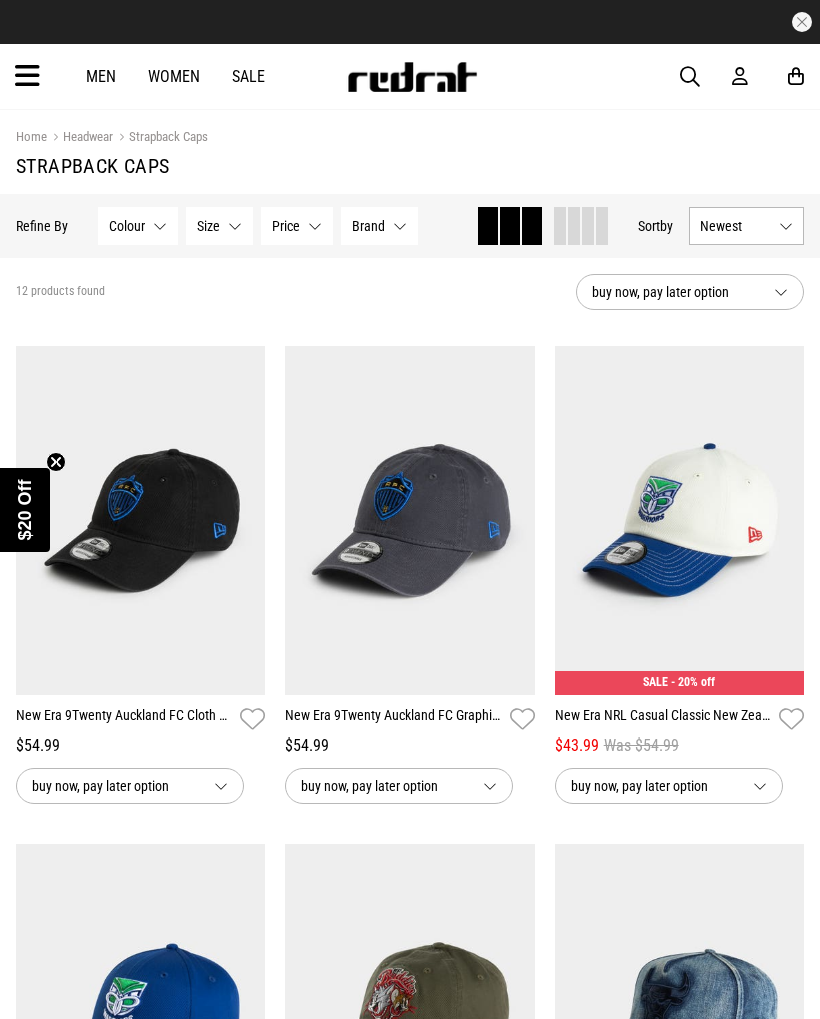 click at bounding box center (27, 76) 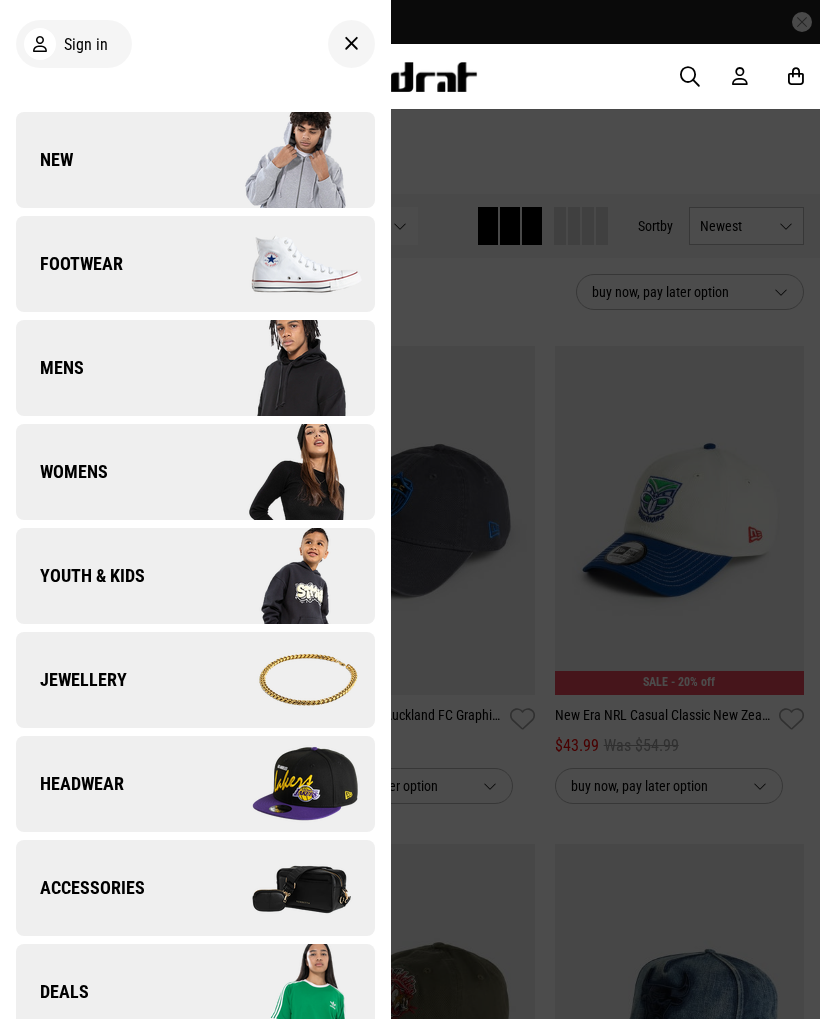 click at bounding box center (284, 784) 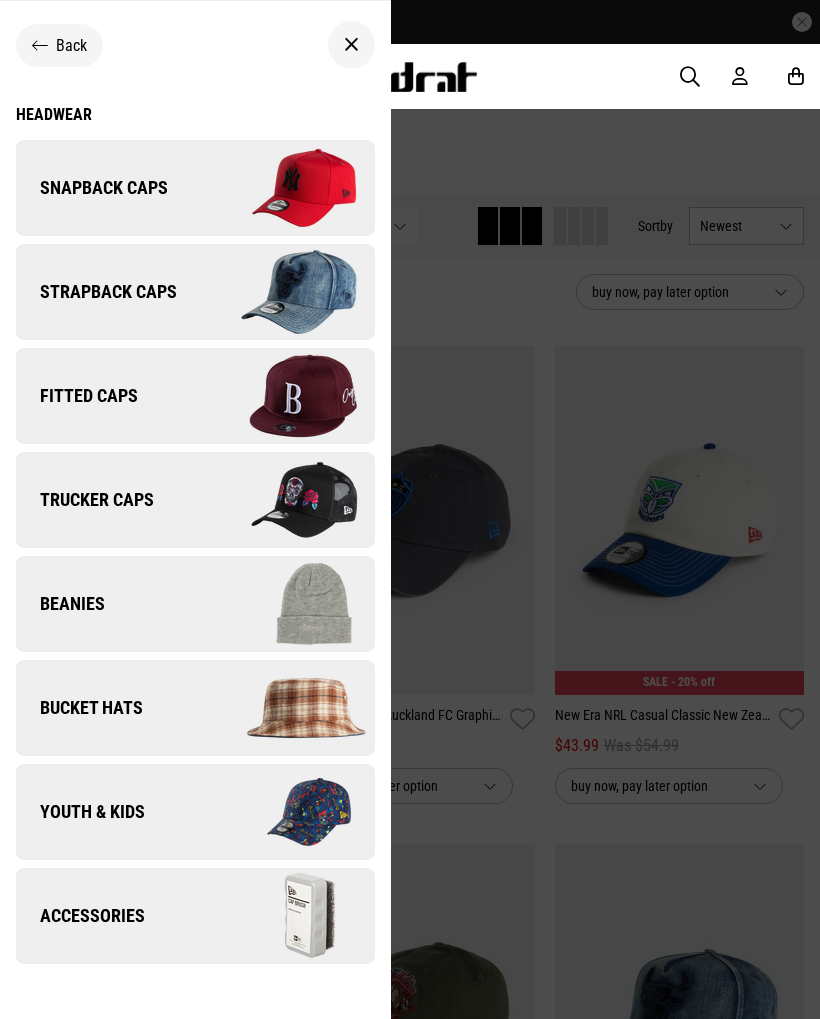 click at bounding box center (284, 396) 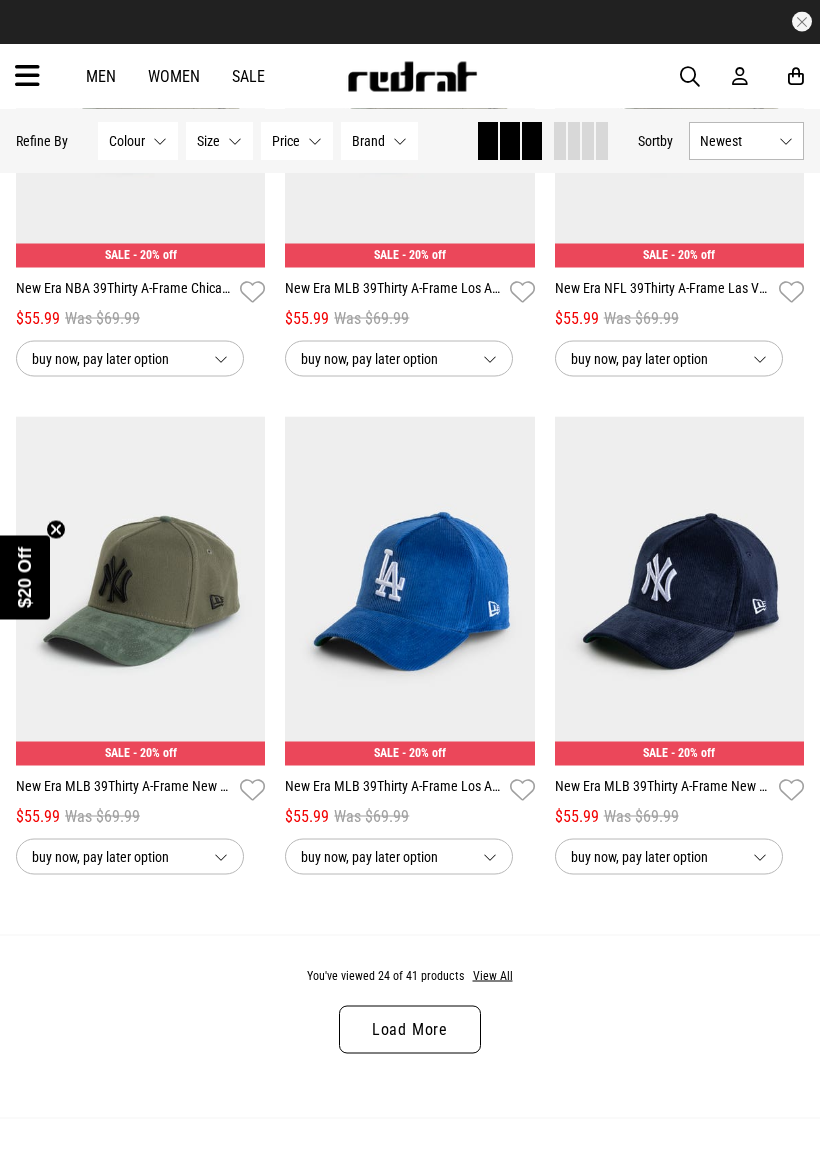 scroll, scrollTop: 3753, scrollLeft: 0, axis: vertical 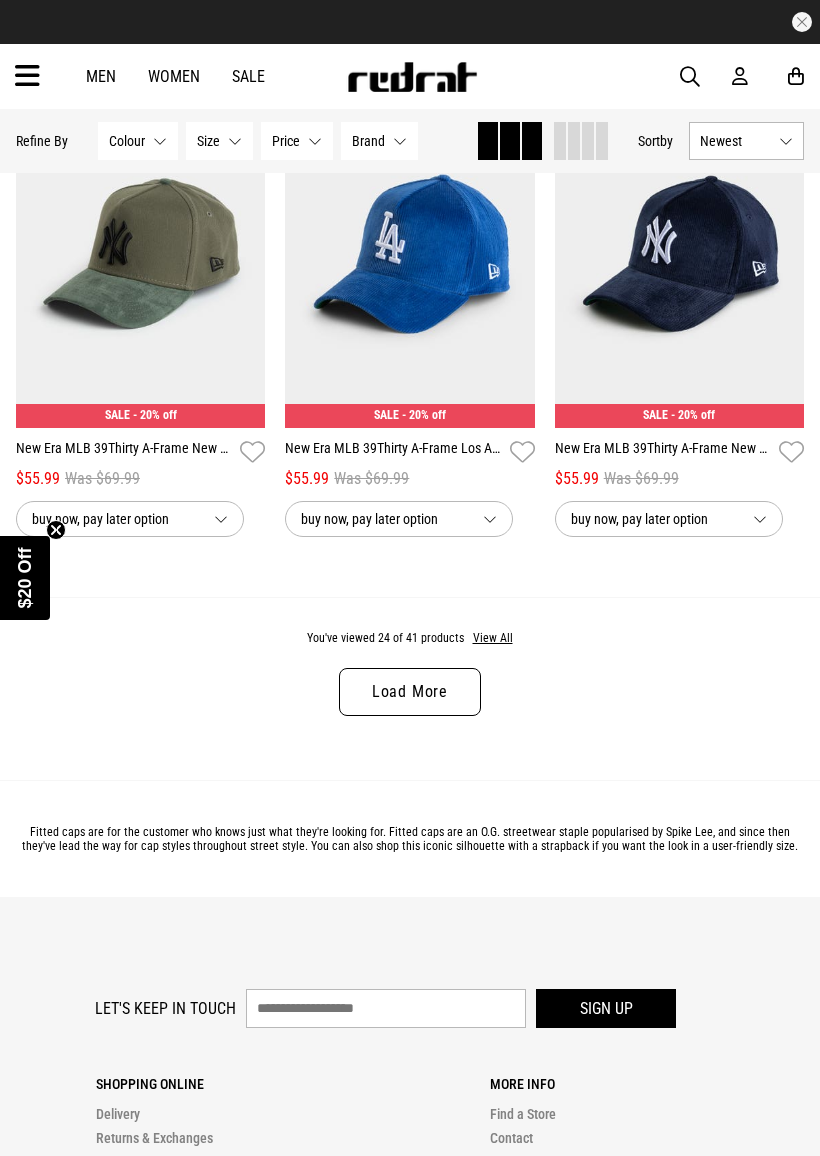 click on "Load More" at bounding box center [410, 692] 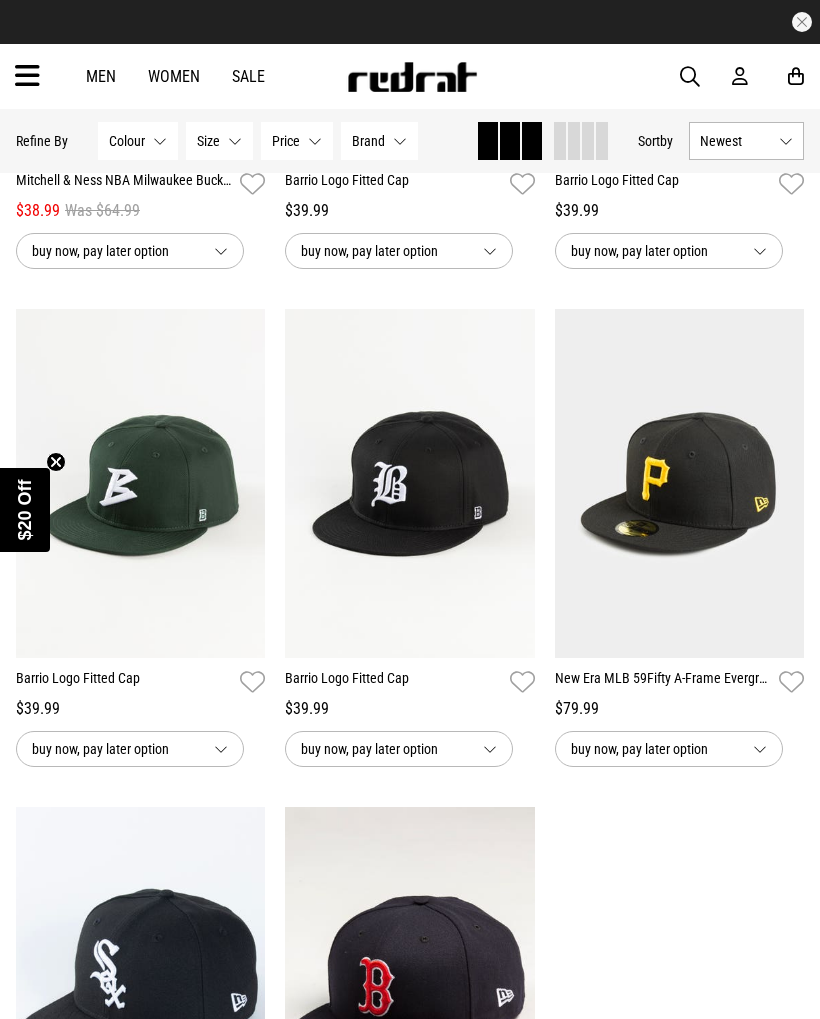 scroll, scrollTop: 6009, scrollLeft: 0, axis: vertical 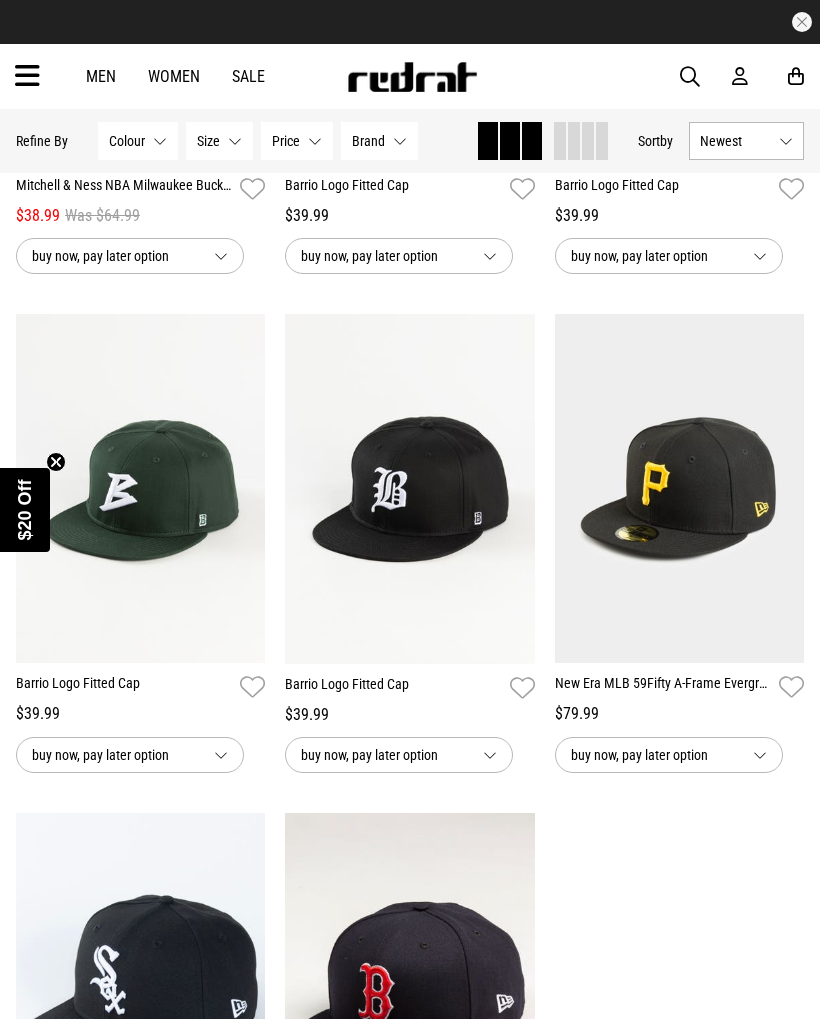 click on "Barrio Logo Fitted Cap" at bounding box center [393, 688] 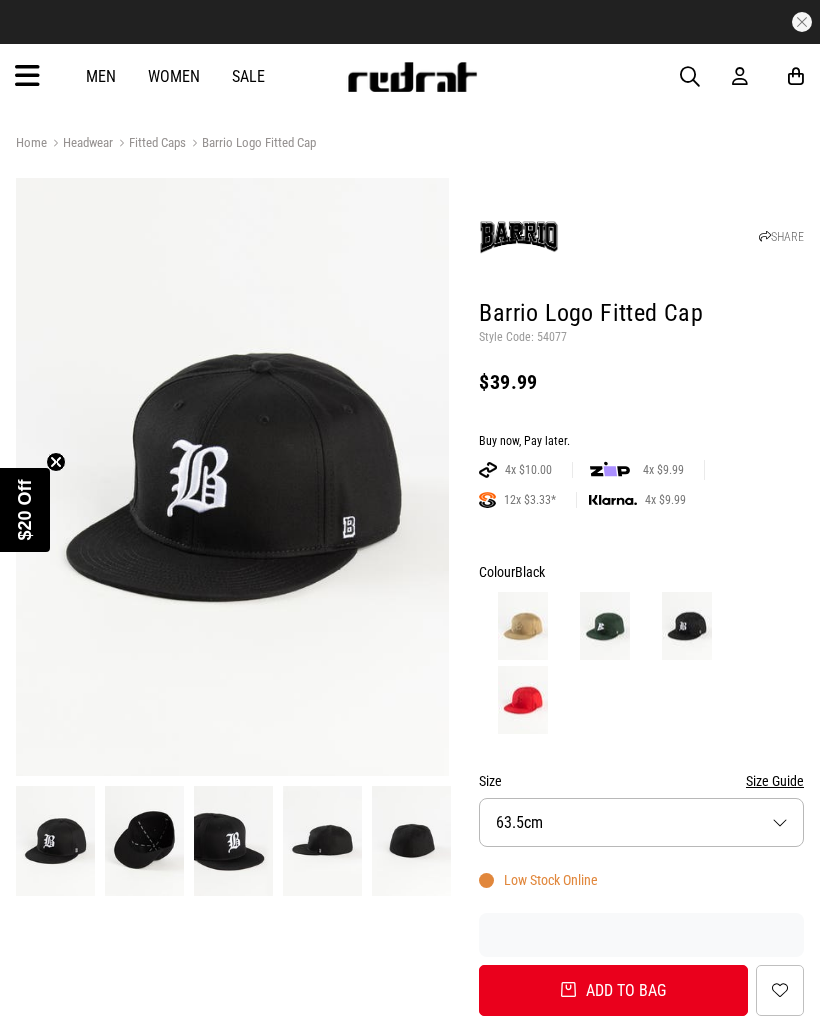 scroll, scrollTop: 0, scrollLeft: 0, axis: both 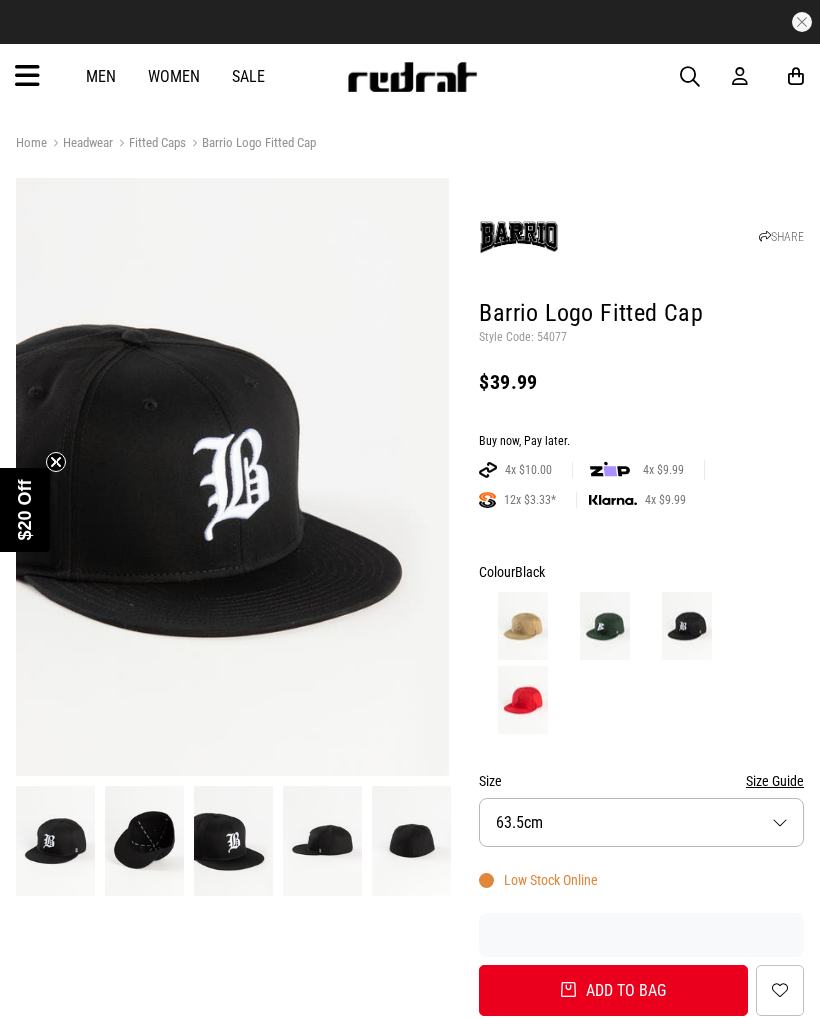 click at bounding box center [144, 840] 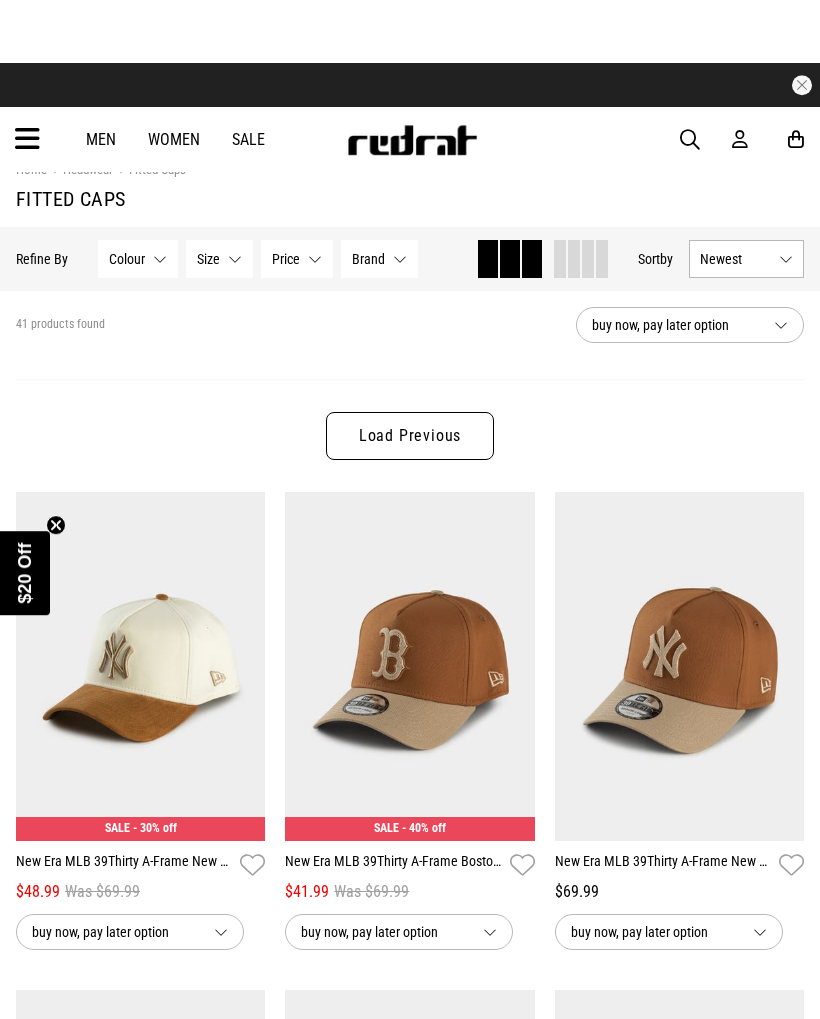 scroll, scrollTop: 0, scrollLeft: 0, axis: both 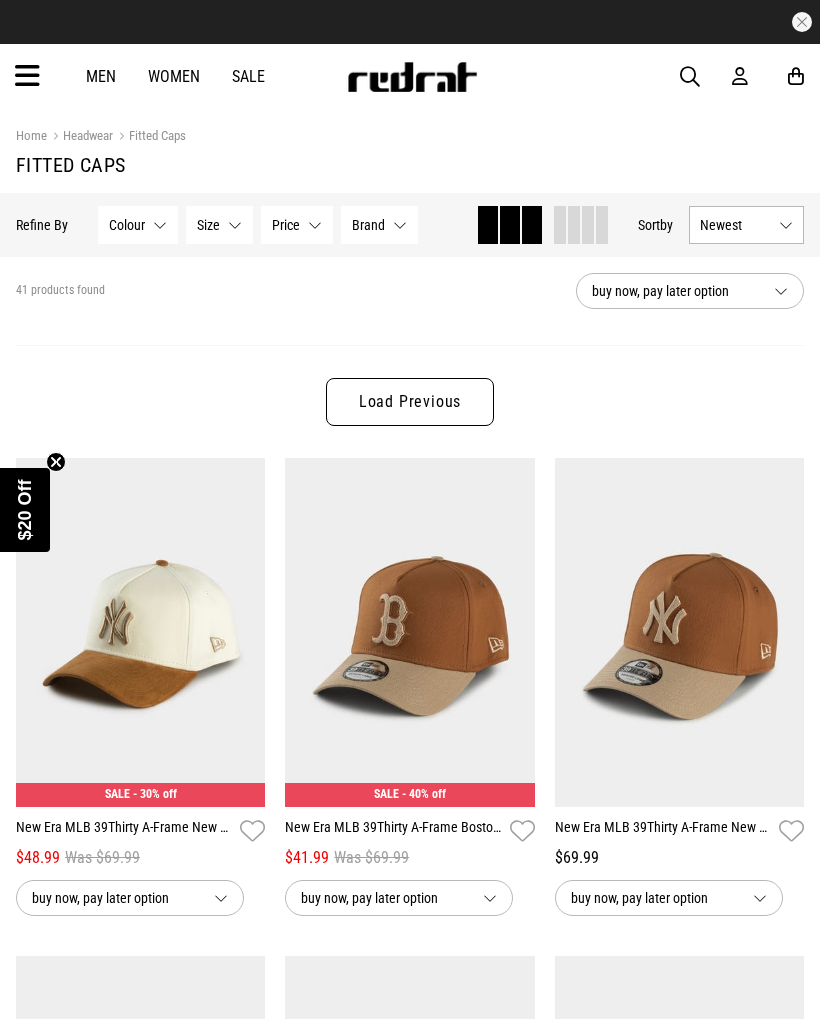 click on "Load Previous" at bounding box center [410, 402] 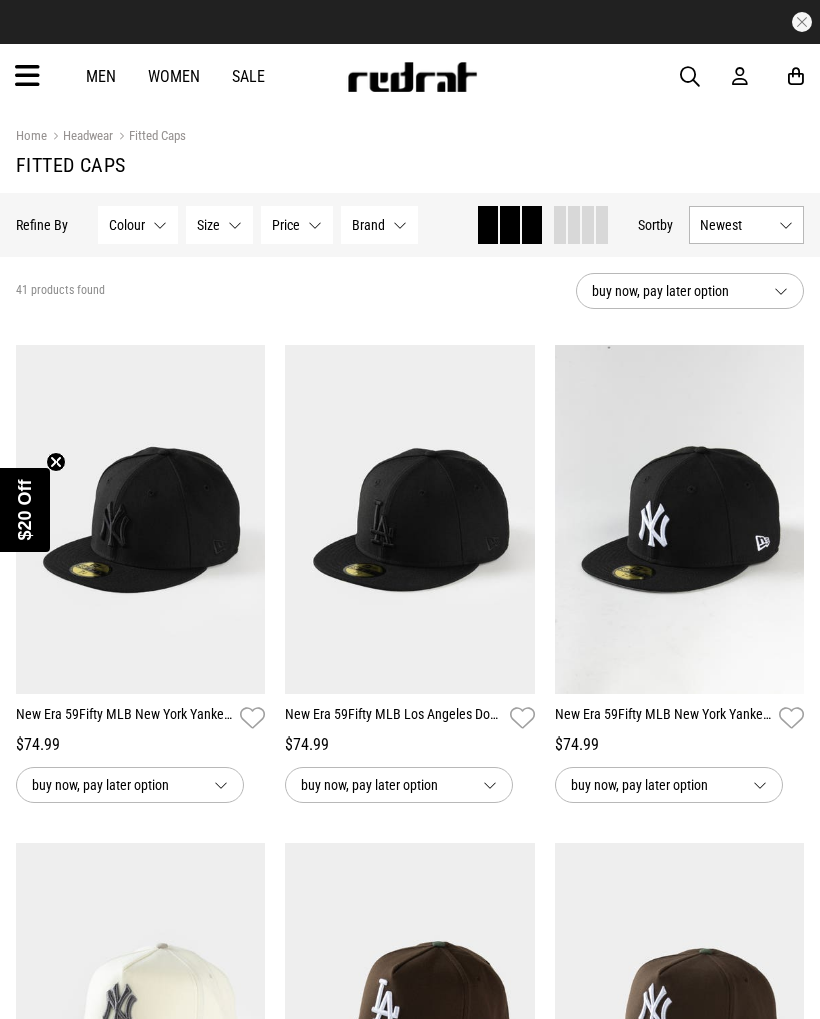 click on "New Era 59Fifty MLB New York Yankees Fitted Cap" at bounding box center (663, 718) 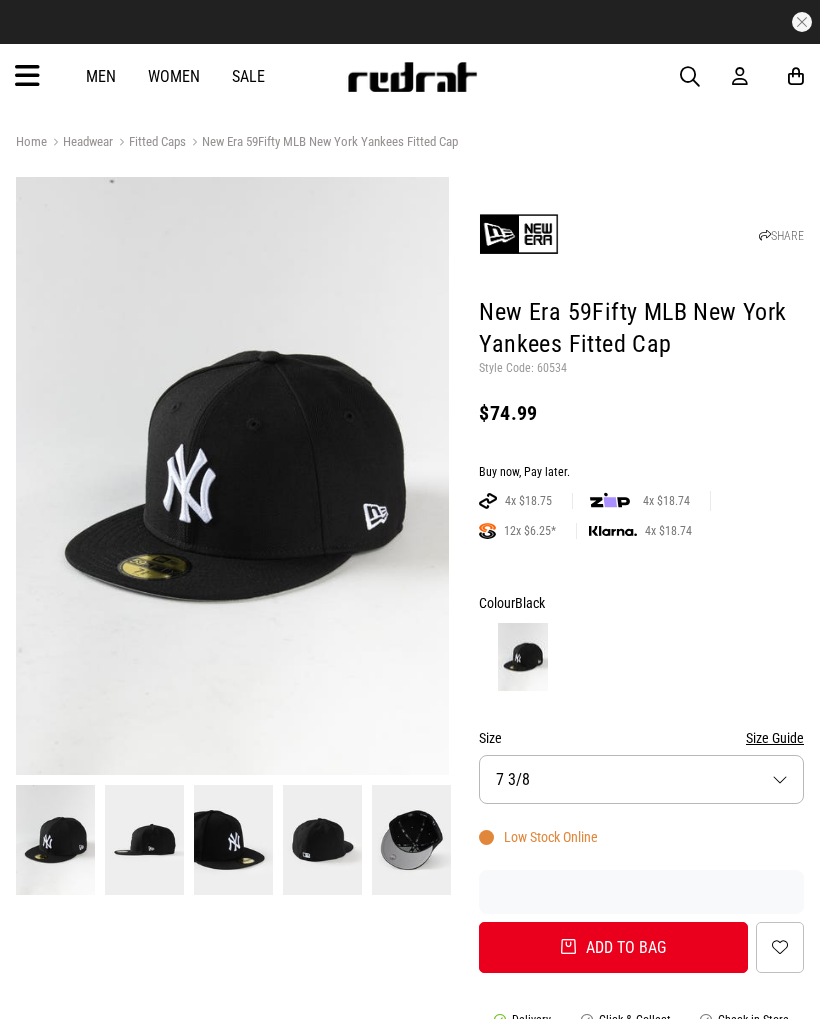 scroll, scrollTop: 0, scrollLeft: 0, axis: both 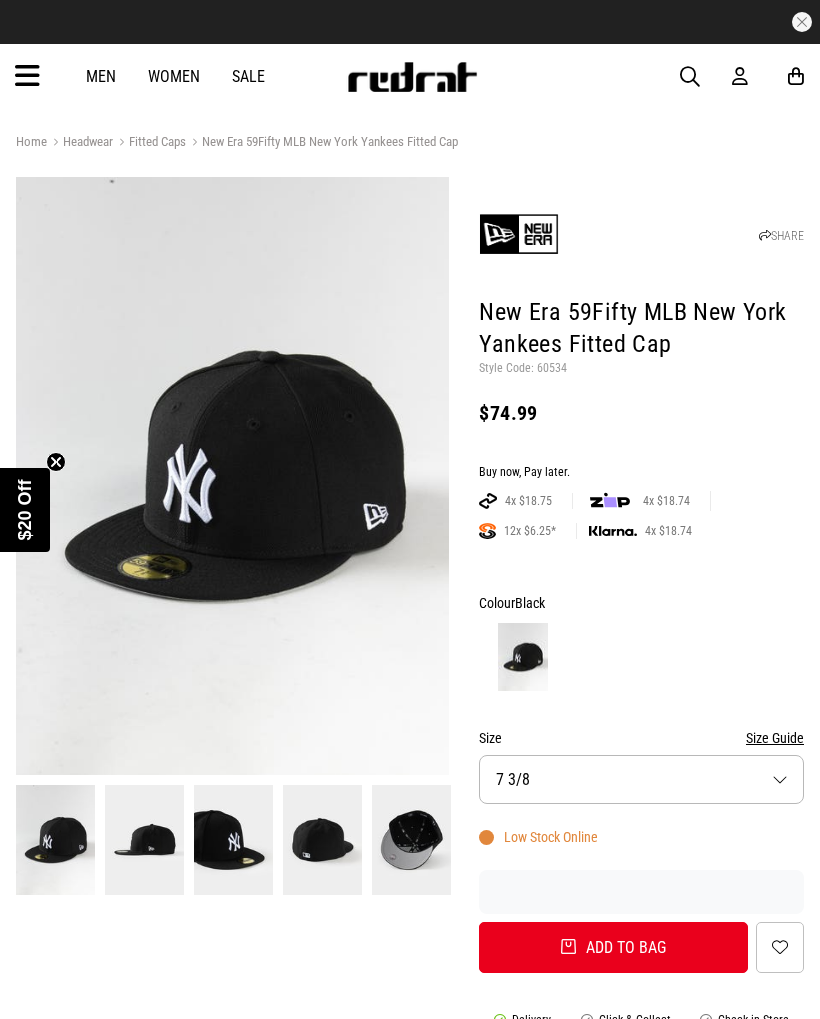 click at bounding box center [144, 839] 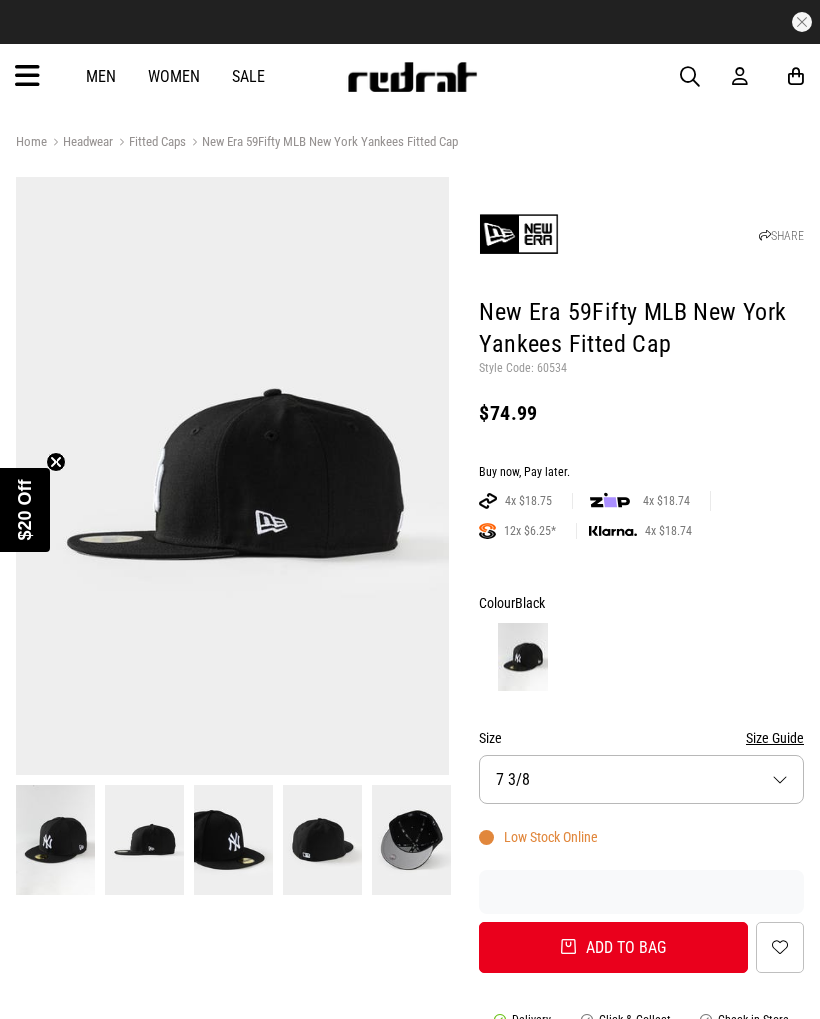 scroll, scrollTop: 0, scrollLeft: 0, axis: both 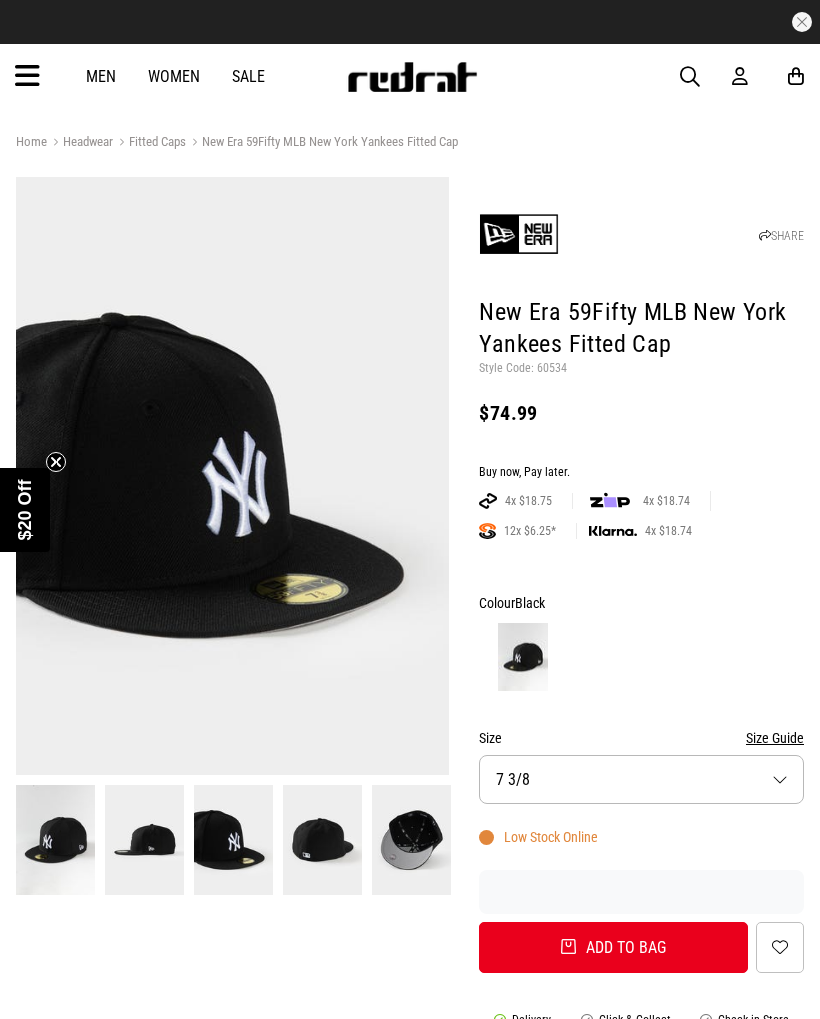 click at bounding box center [322, 839] 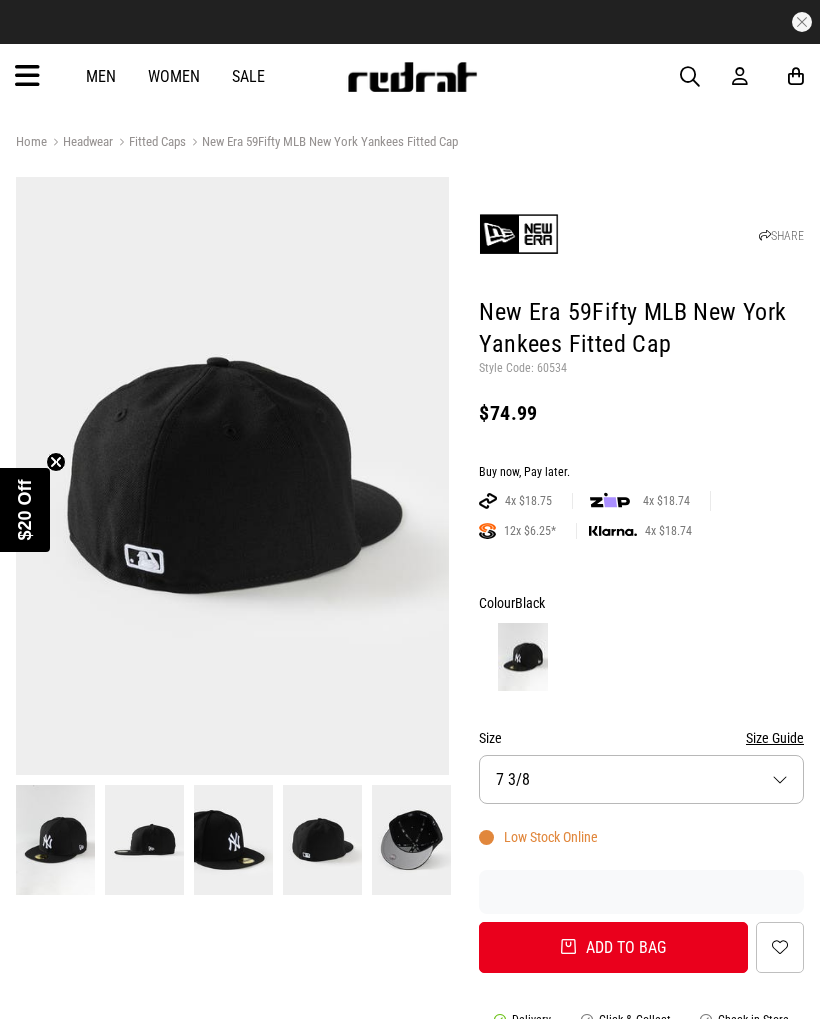 click at bounding box center (411, 839) 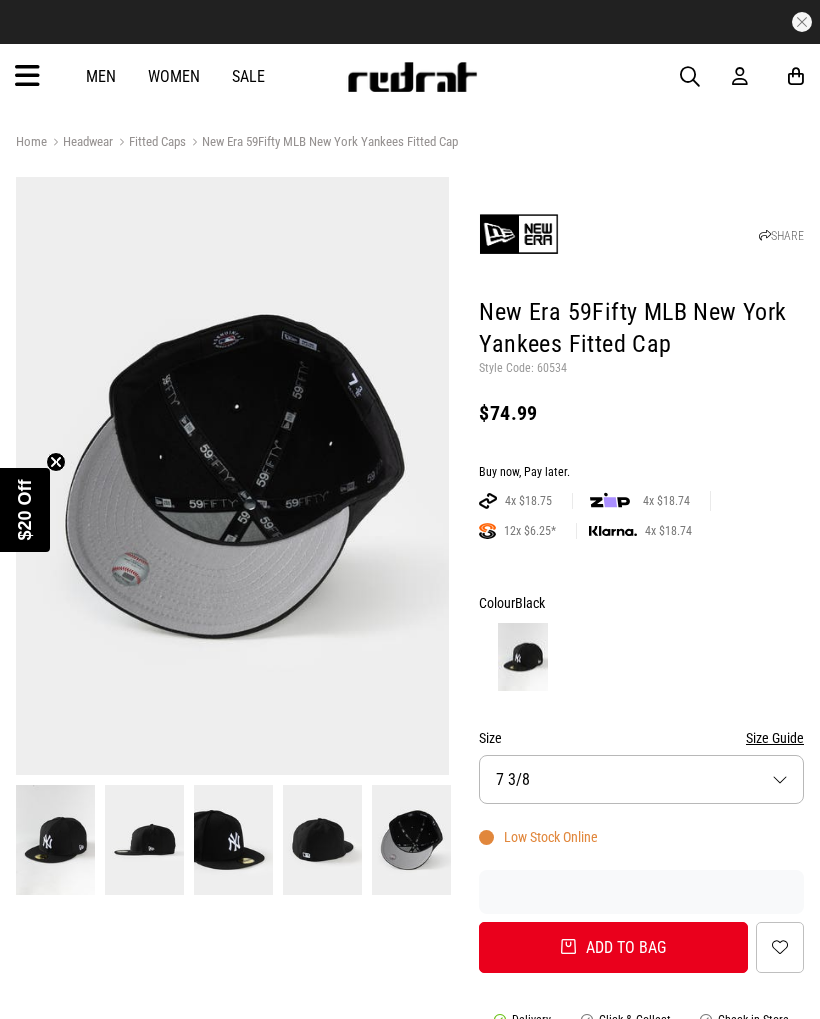 click at bounding box center [27, 76] 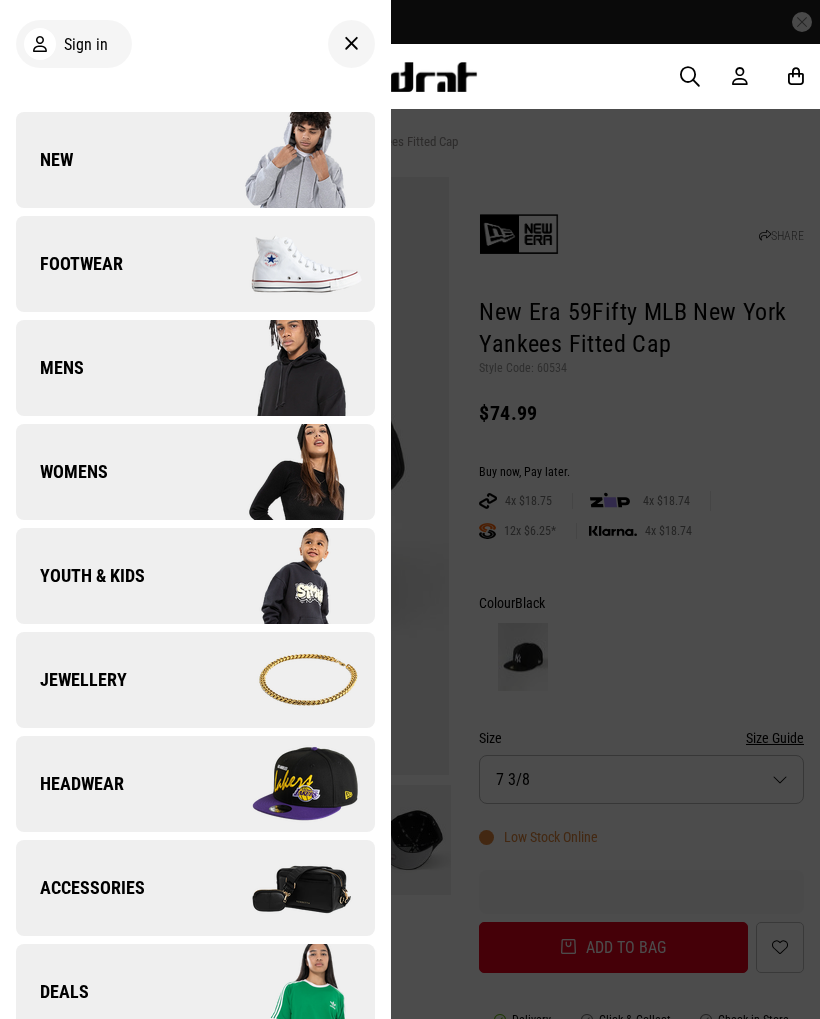 click at bounding box center (284, 784) 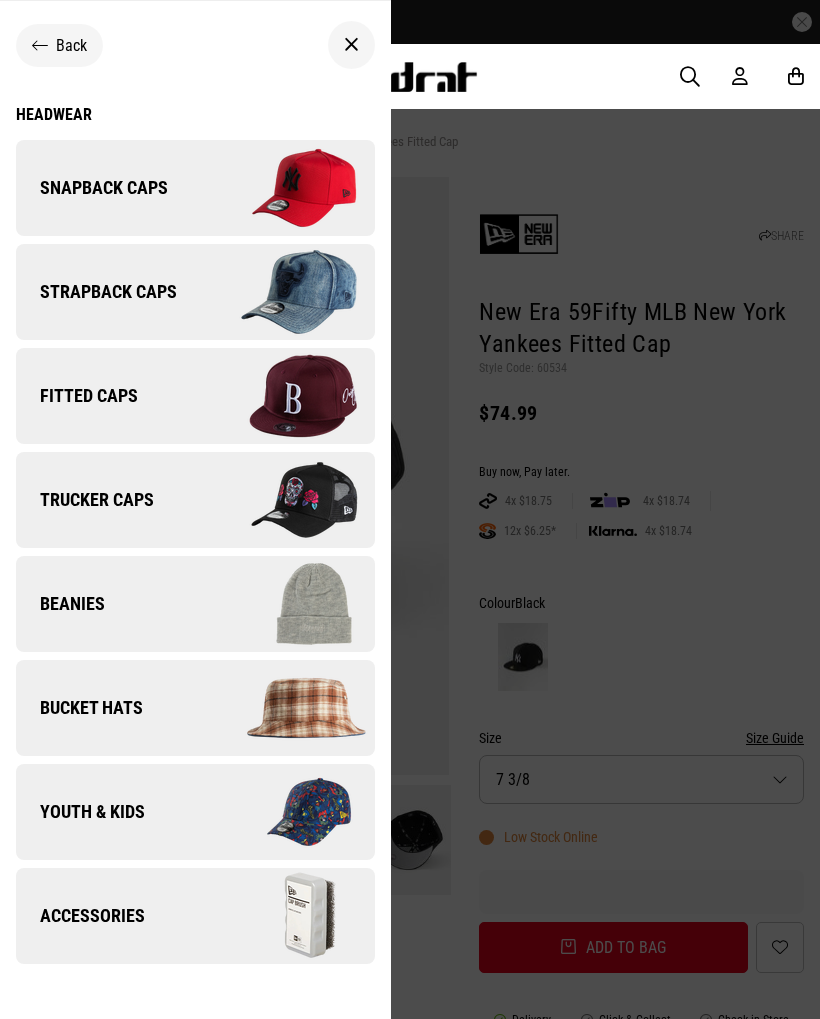 click at bounding box center (284, 188) 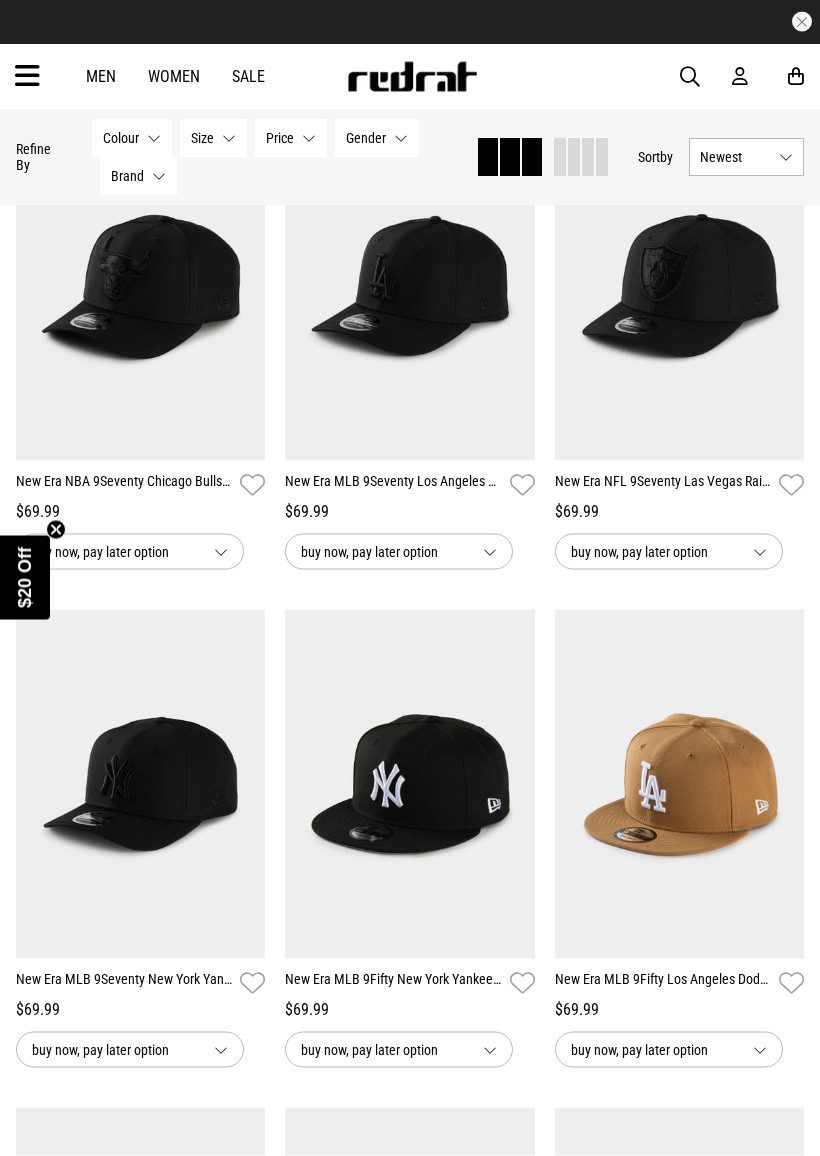 scroll, scrollTop: 1762, scrollLeft: 0, axis: vertical 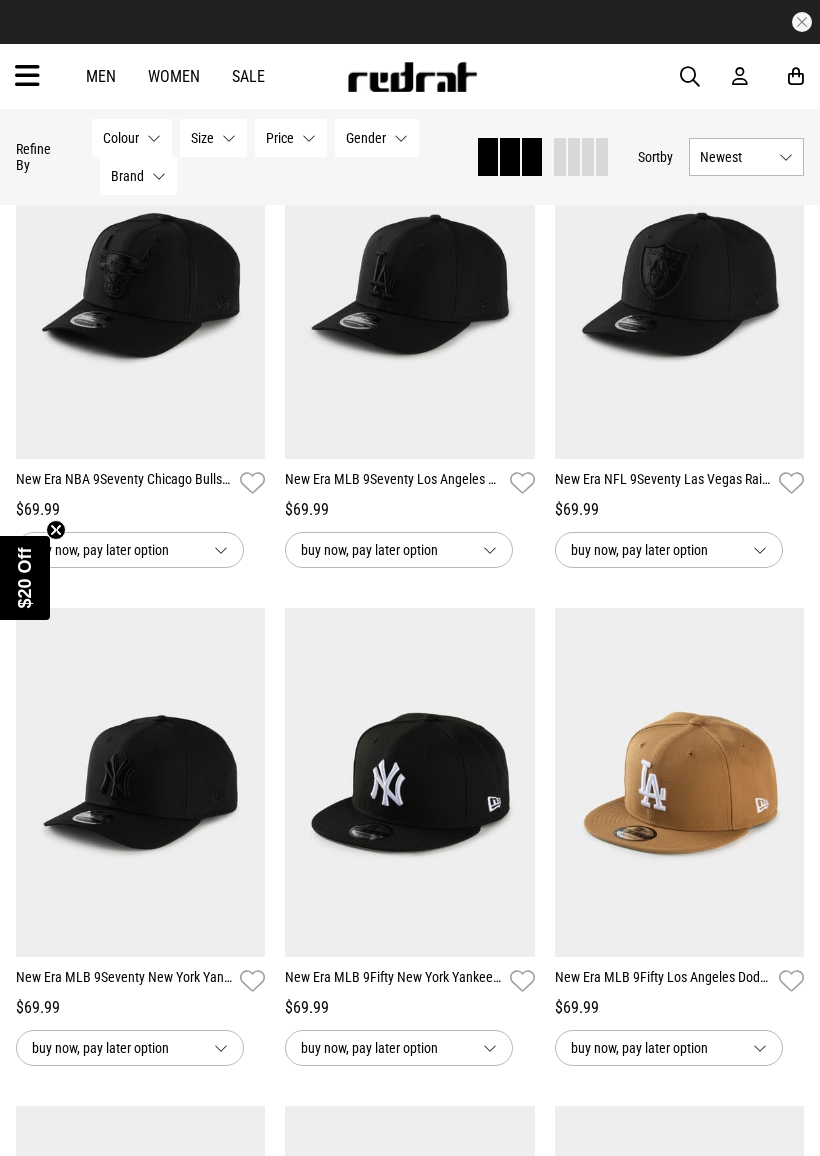 click on "New Era MLB 9Fifty New York Yankees World Series Snapback Cap" at bounding box center (393, 981) 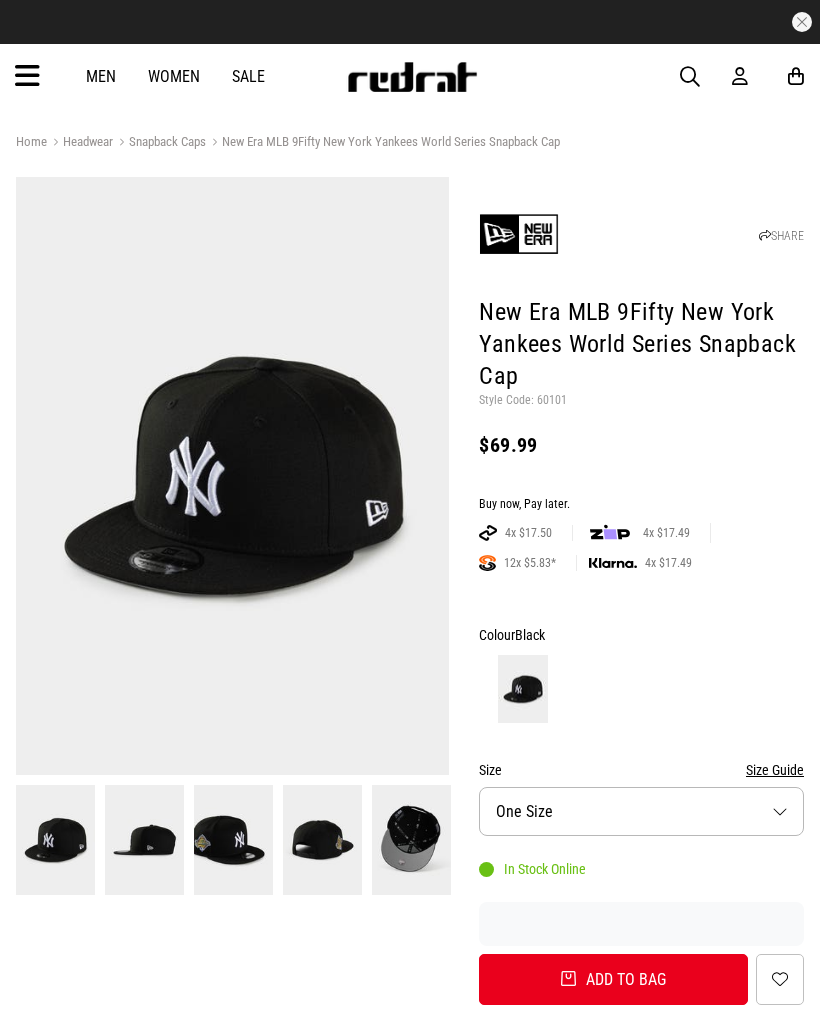 scroll, scrollTop: 0, scrollLeft: 0, axis: both 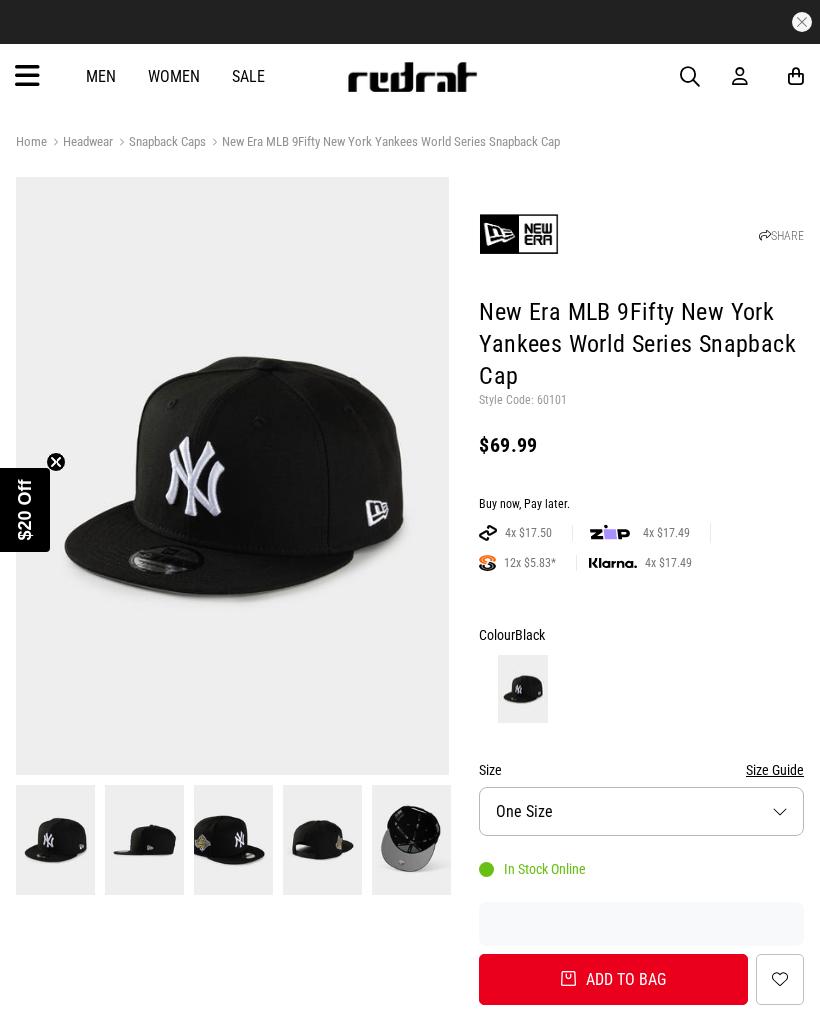 click at bounding box center (233, 839) 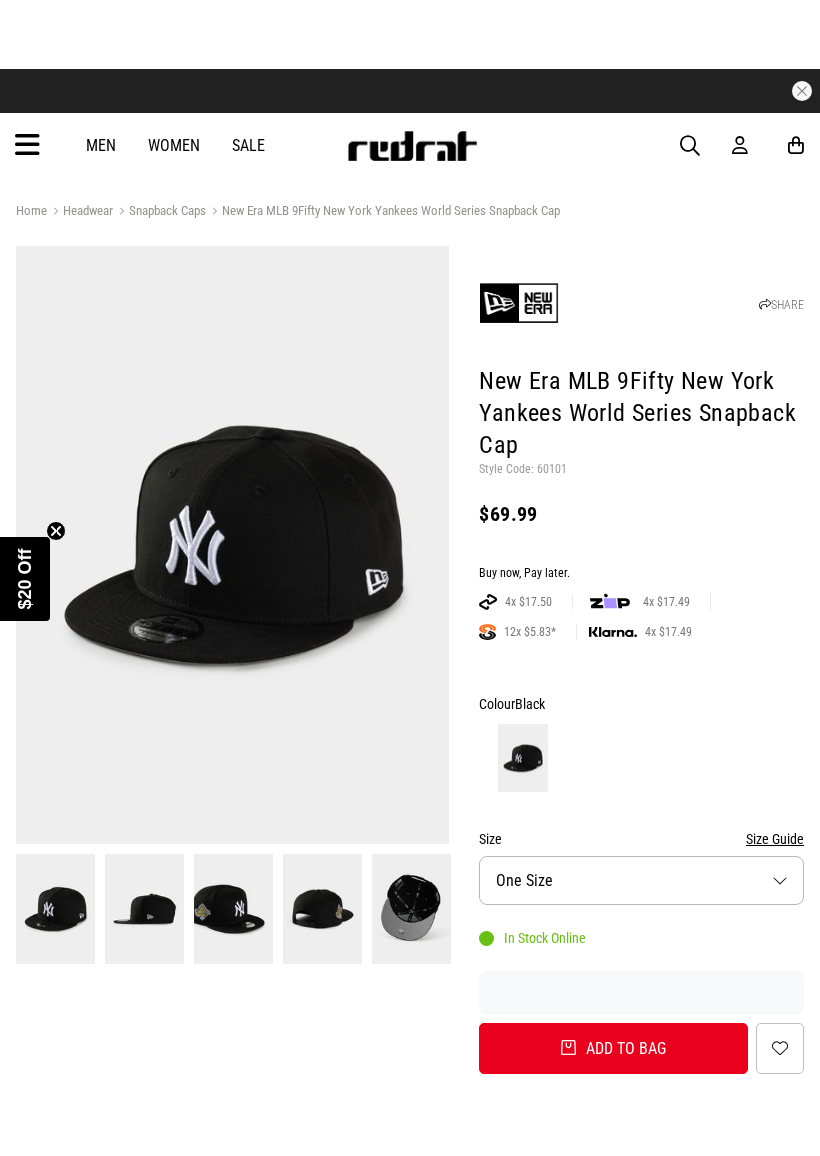 scroll, scrollTop: 0, scrollLeft: 0, axis: both 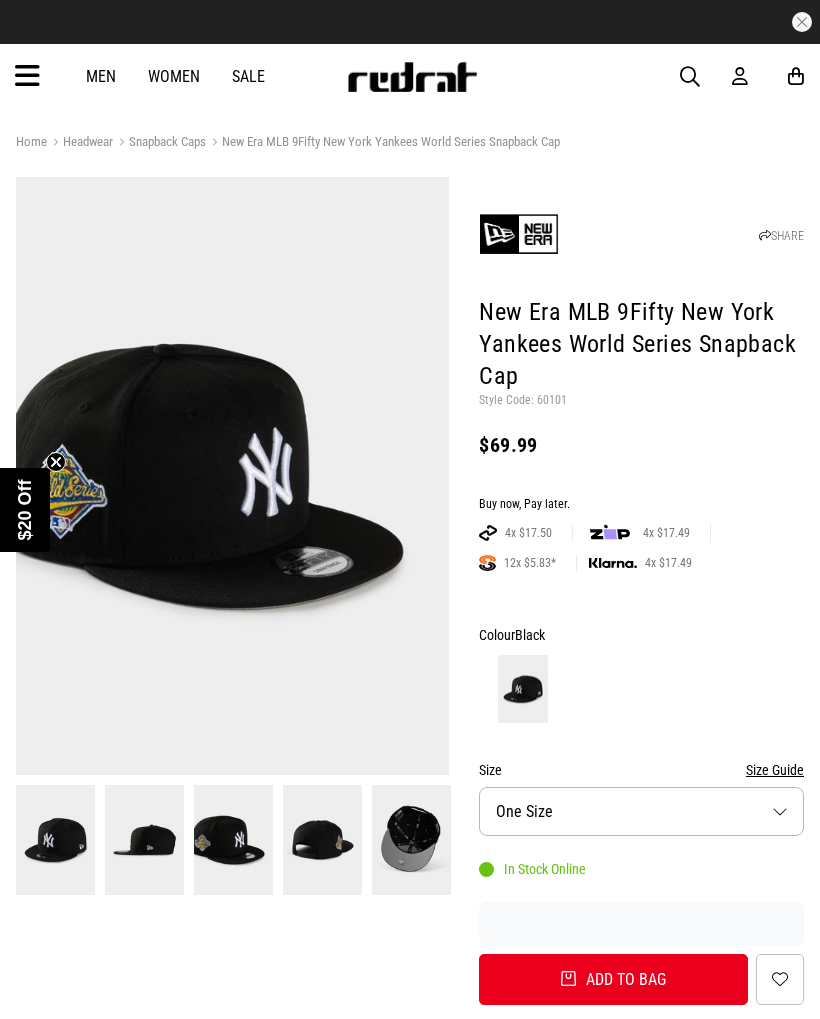 click at bounding box center (233, 476) 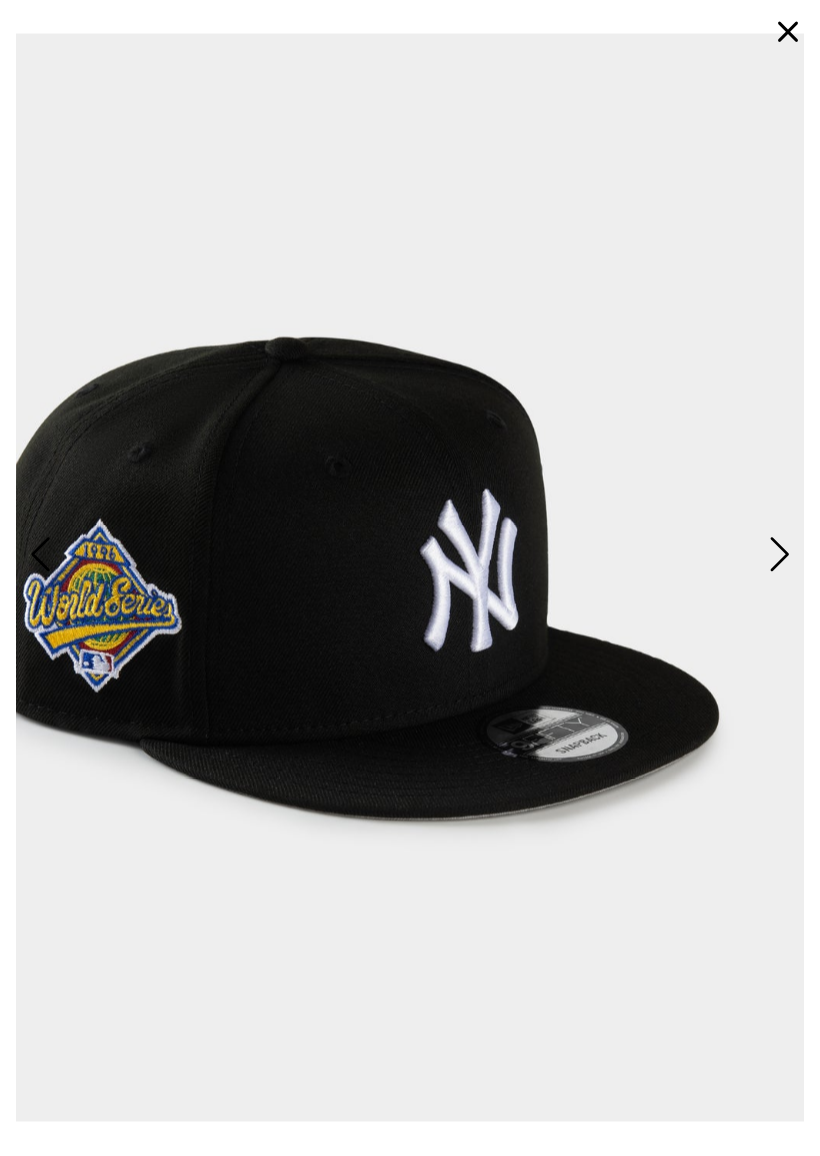 scroll, scrollTop: 593, scrollLeft: 0, axis: vertical 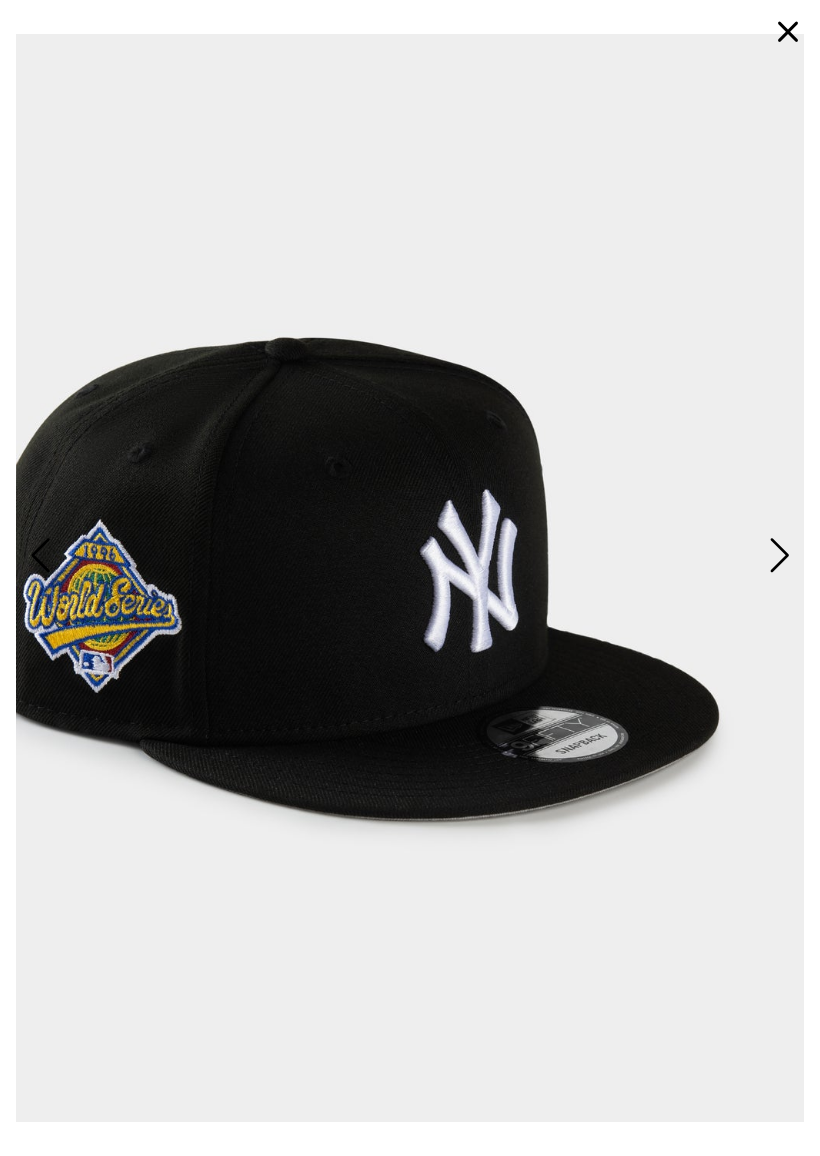 click at bounding box center [777, 555] 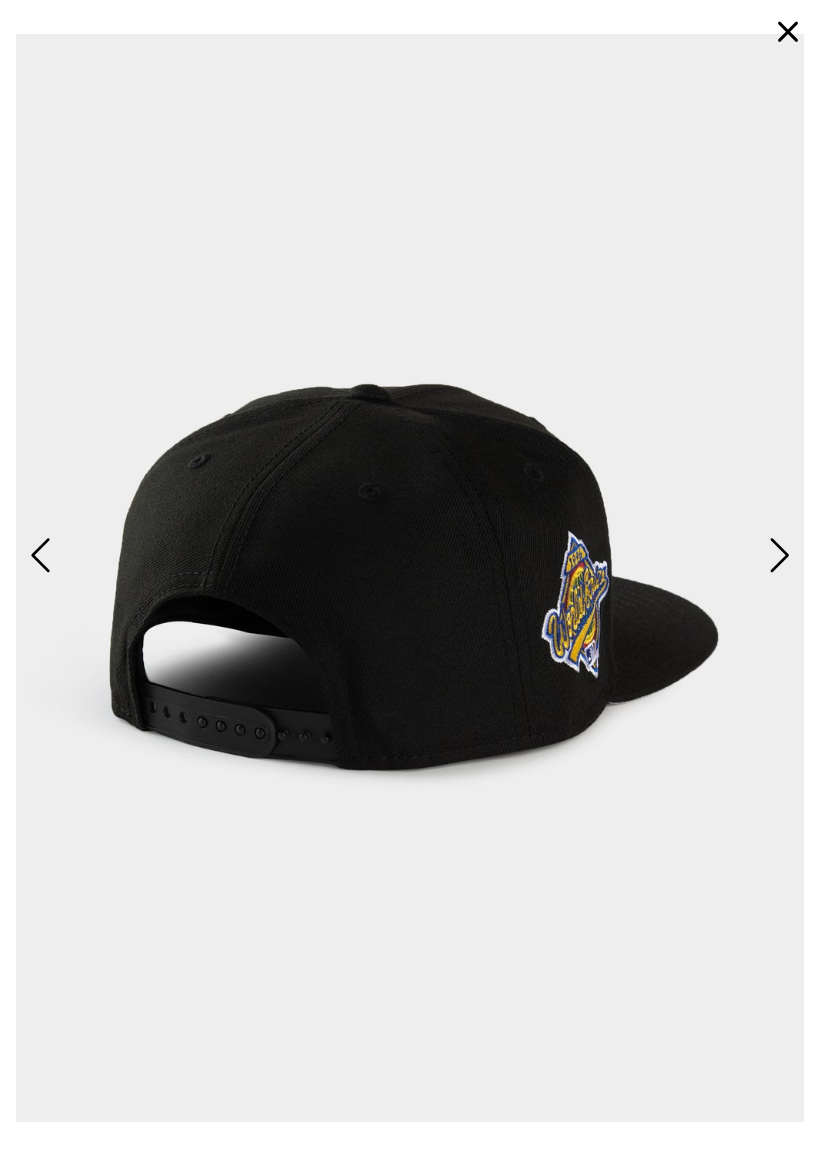 click at bounding box center (777, 555) 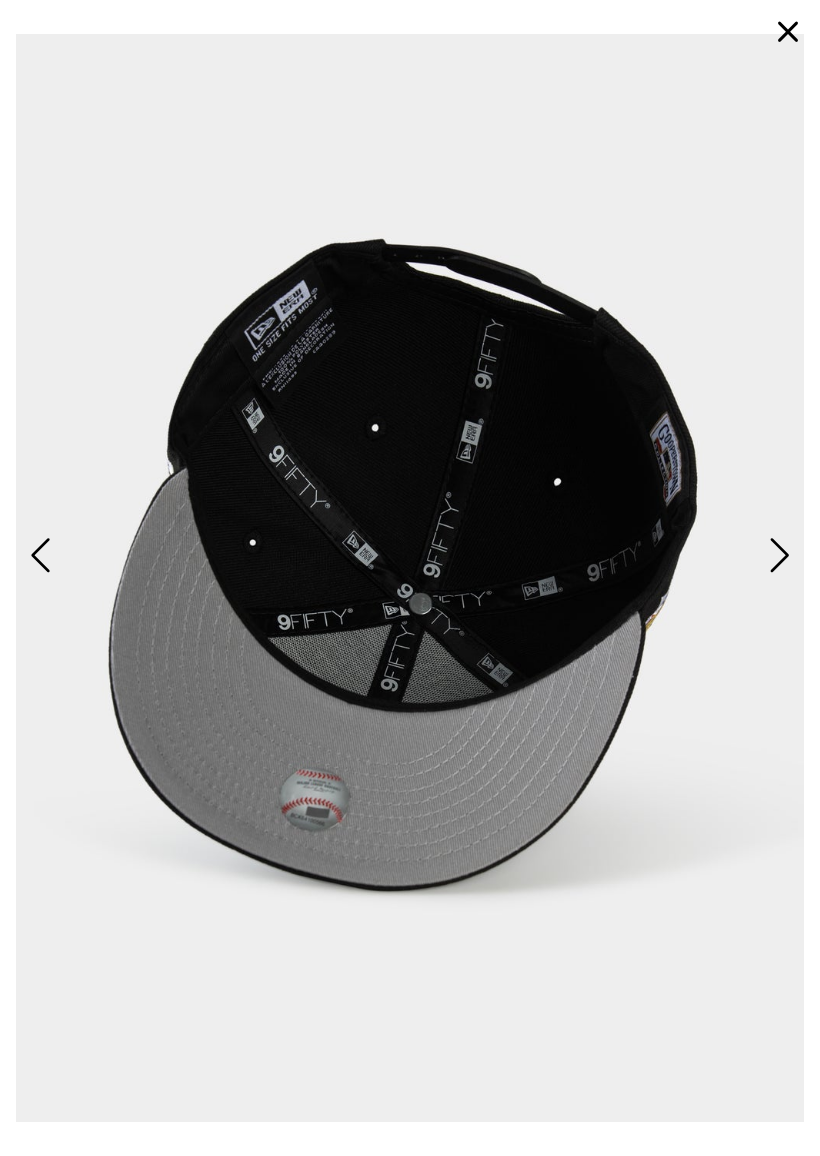 click at bounding box center (777, 555) 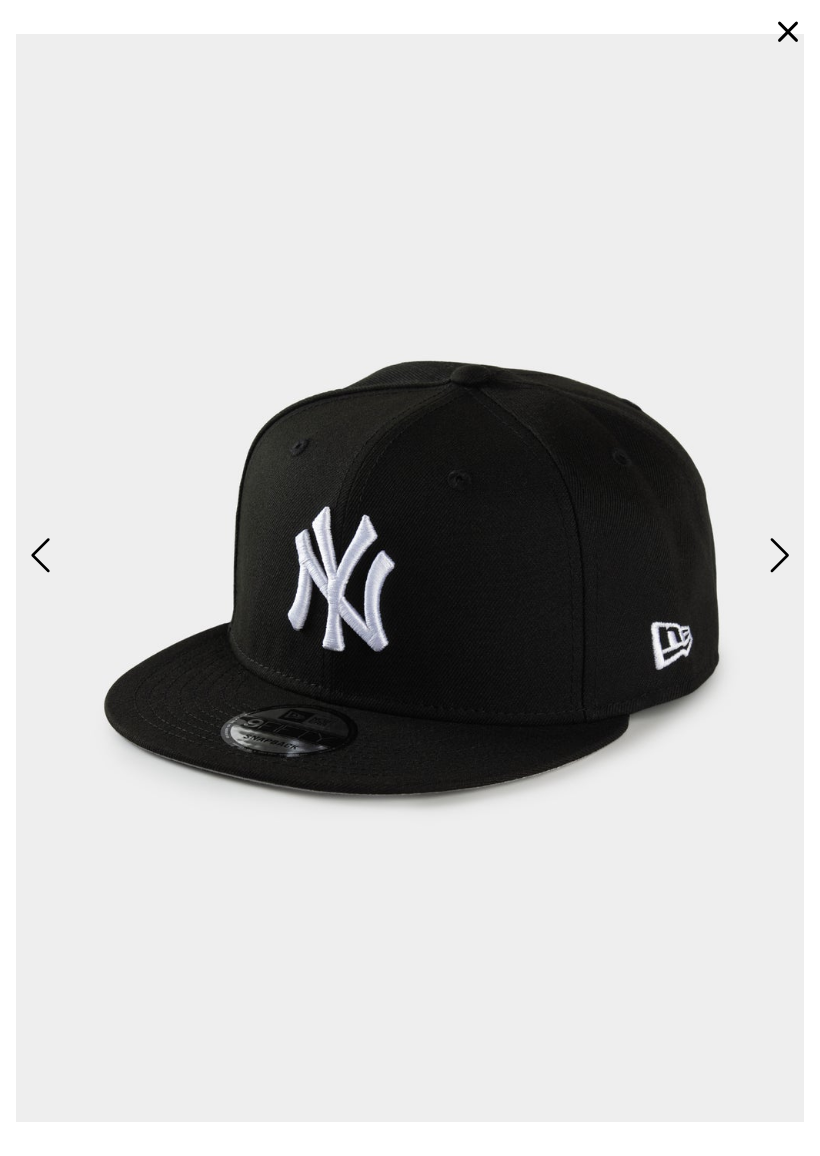 click at bounding box center (777, 555) 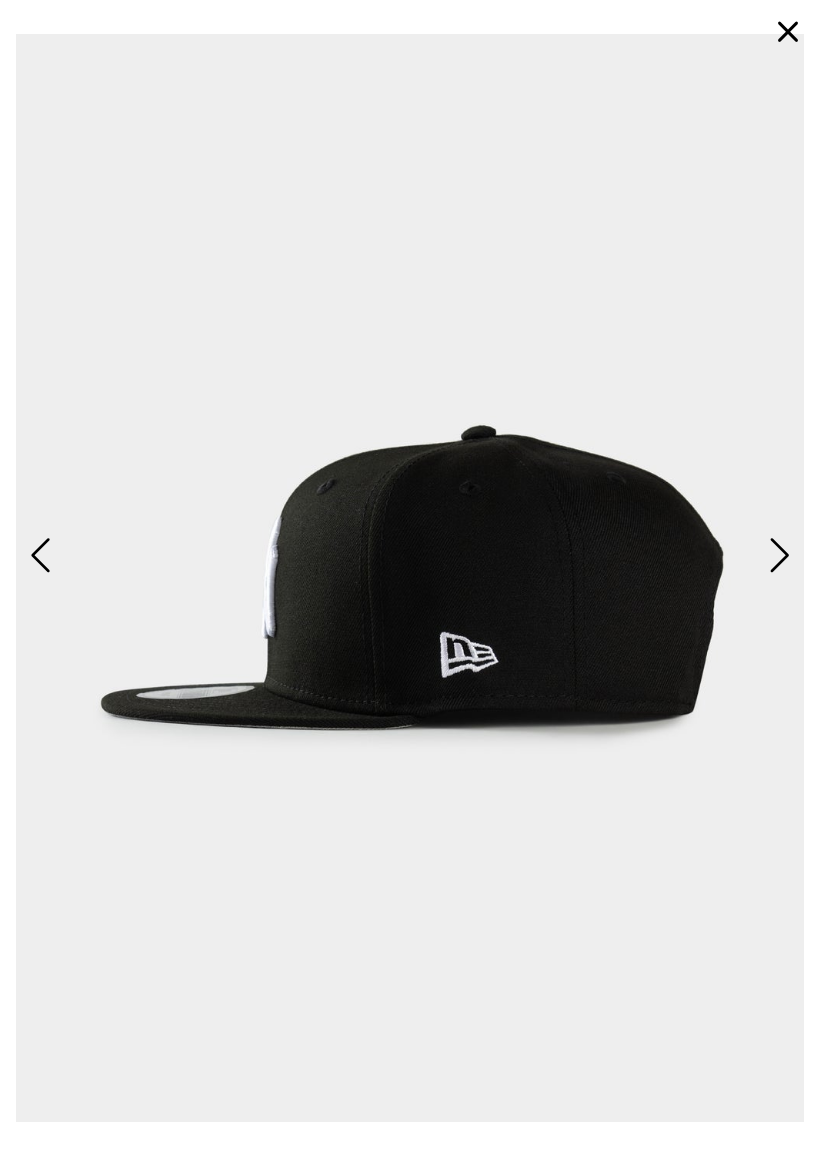 click at bounding box center (777, 555) 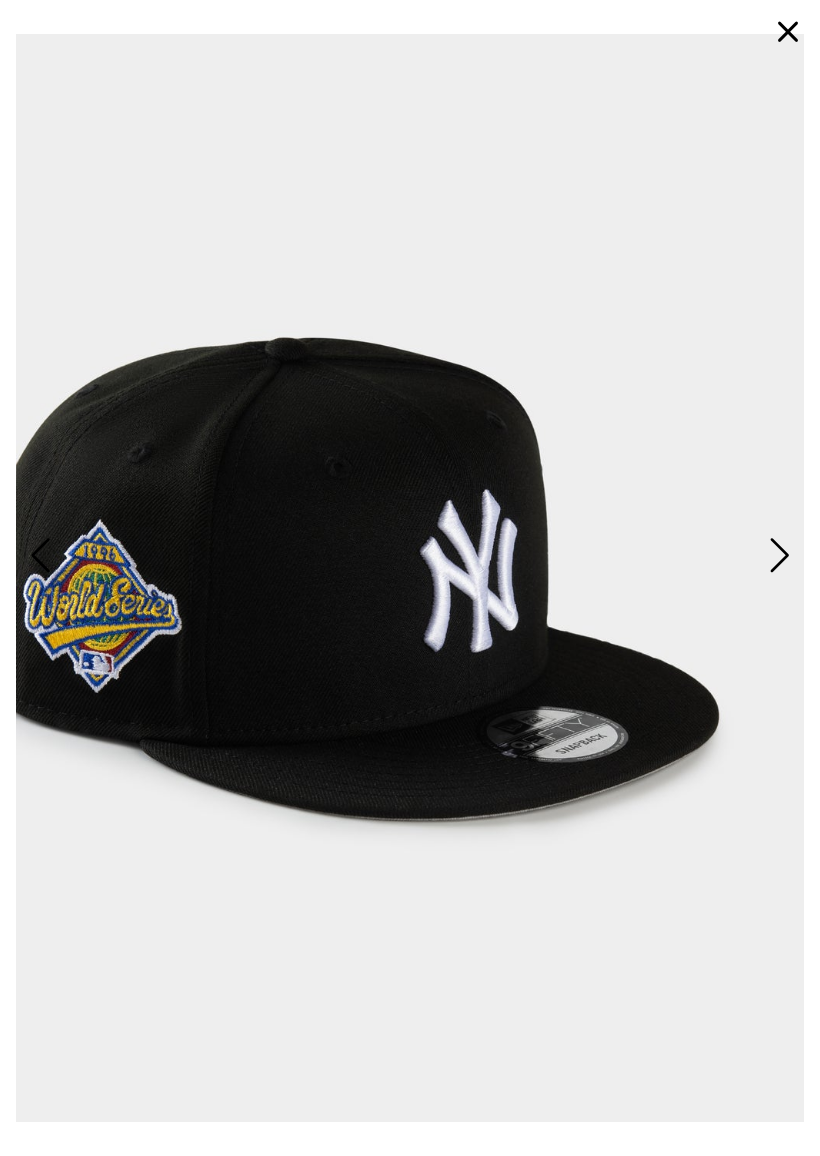 click at bounding box center (788, 32) 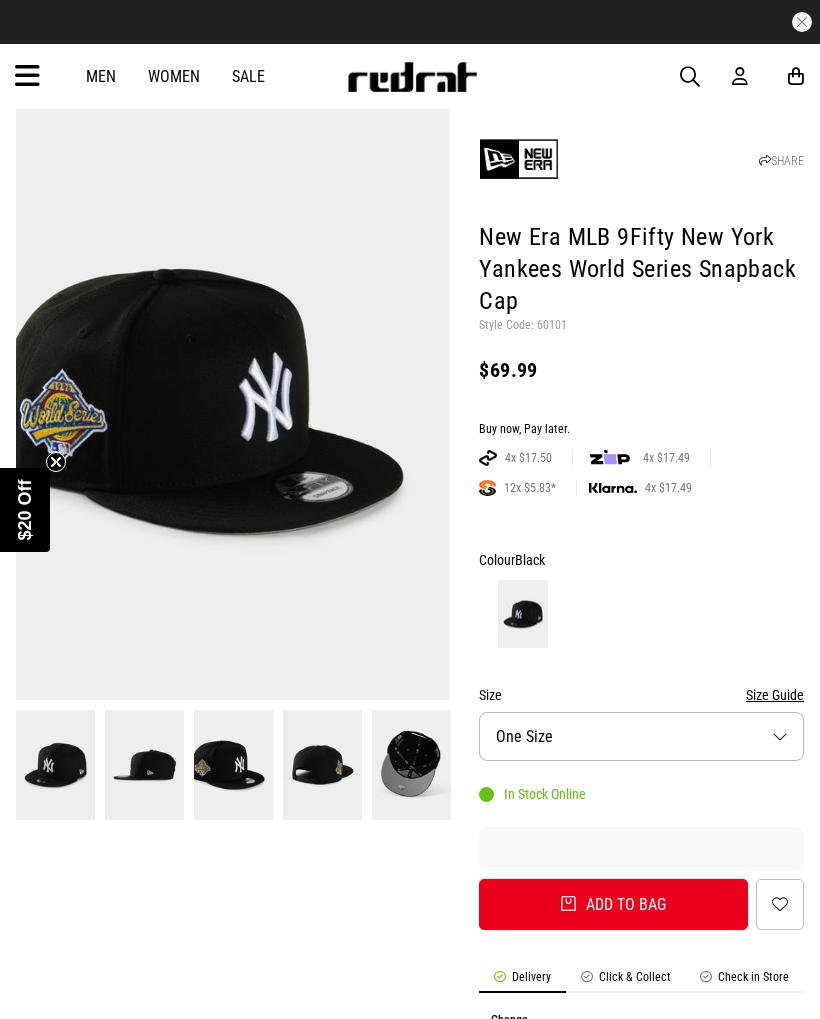 scroll, scrollTop: 0, scrollLeft: 0, axis: both 